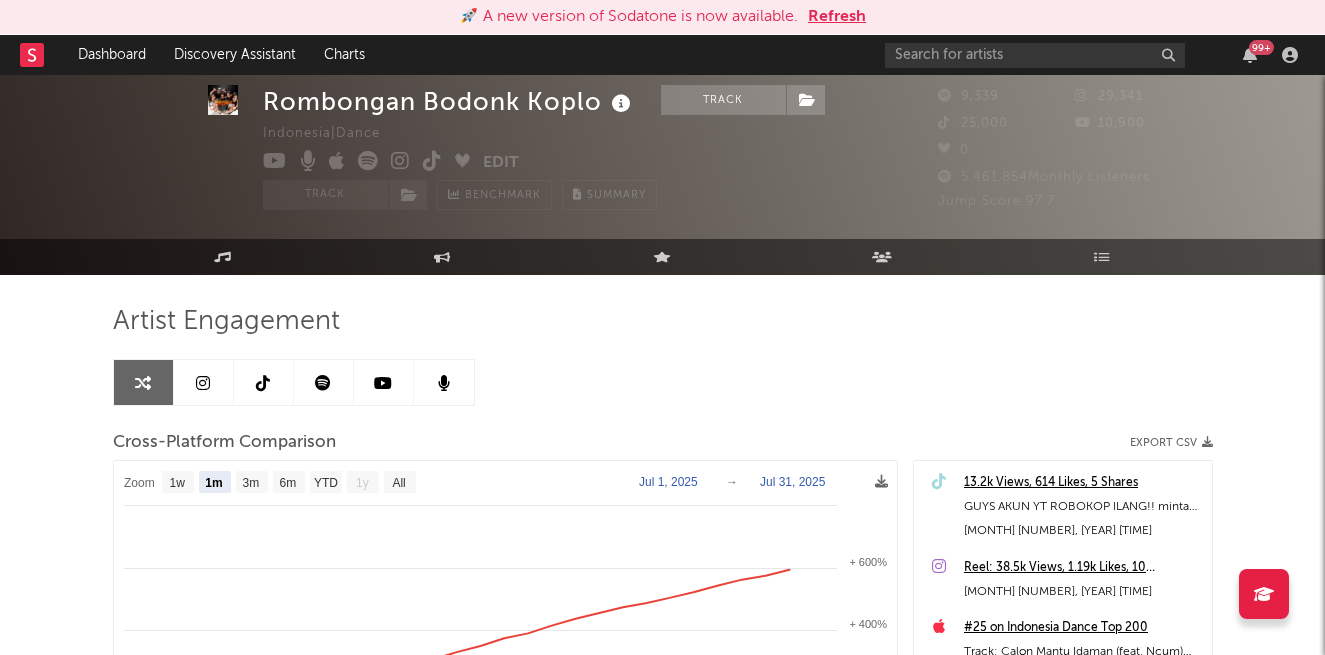 select on "1m" 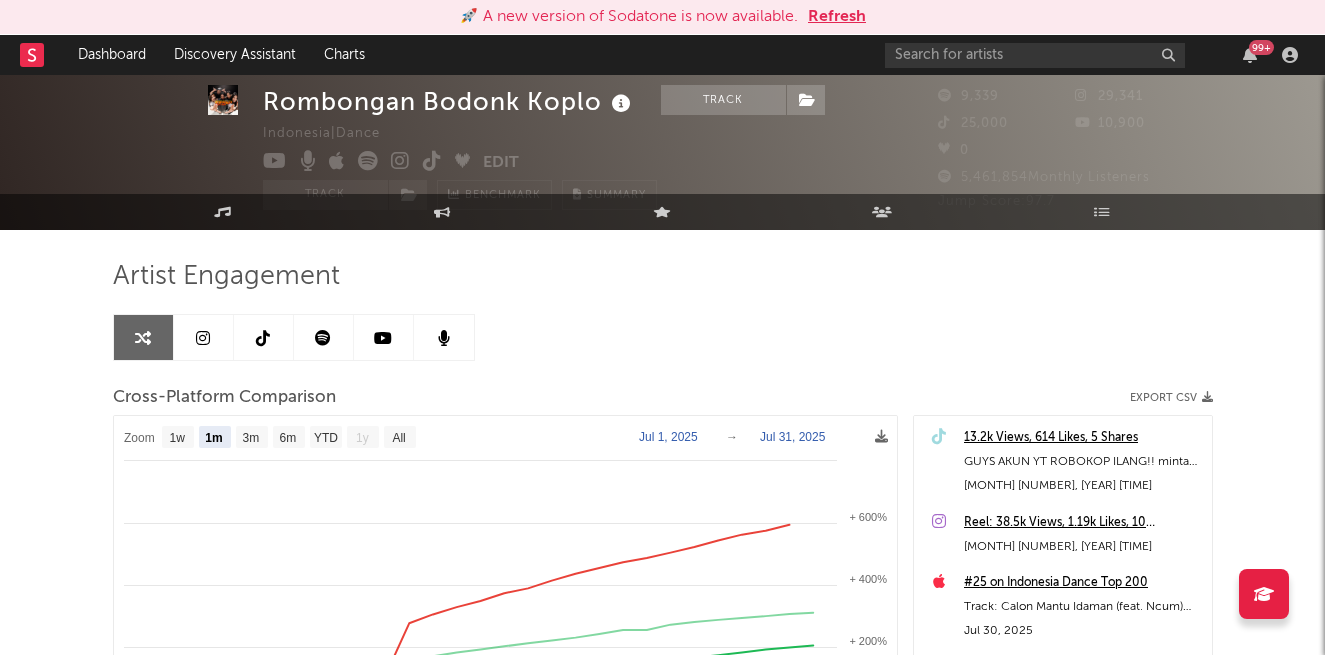 click on "Refresh" at bounding box center (837, 17) 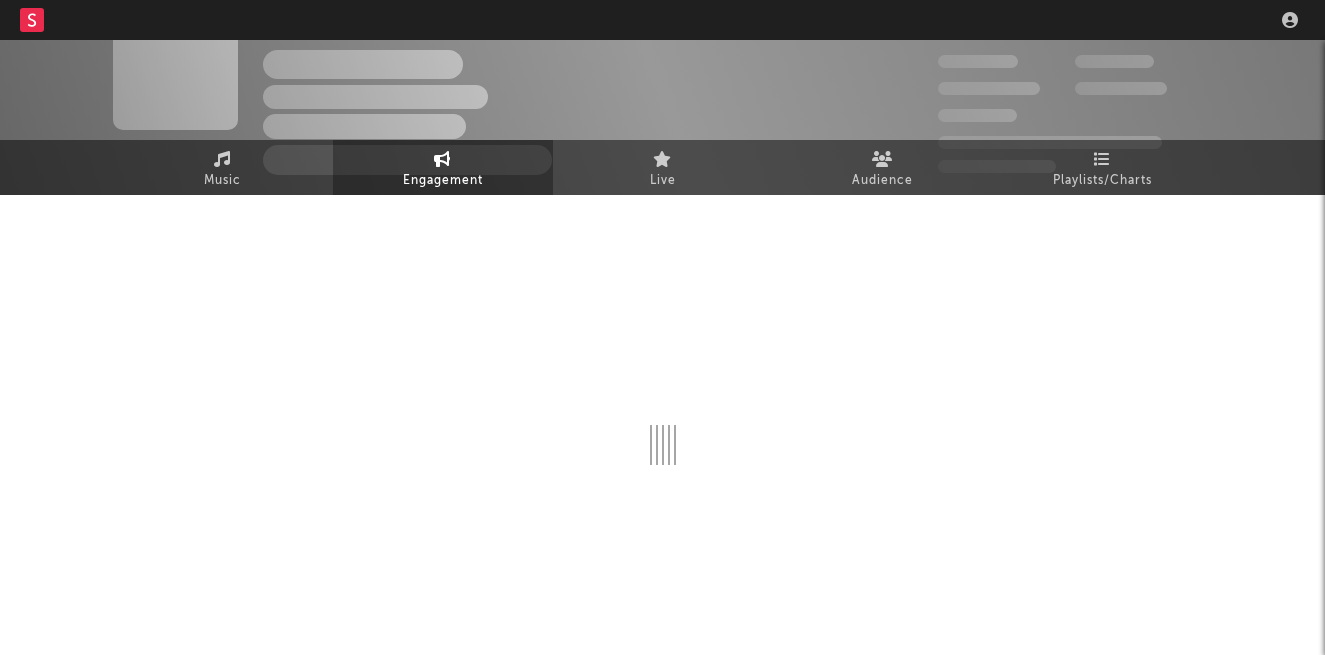 scroll, scrollTop: 45, scrollLeft: 0, axis: vertical 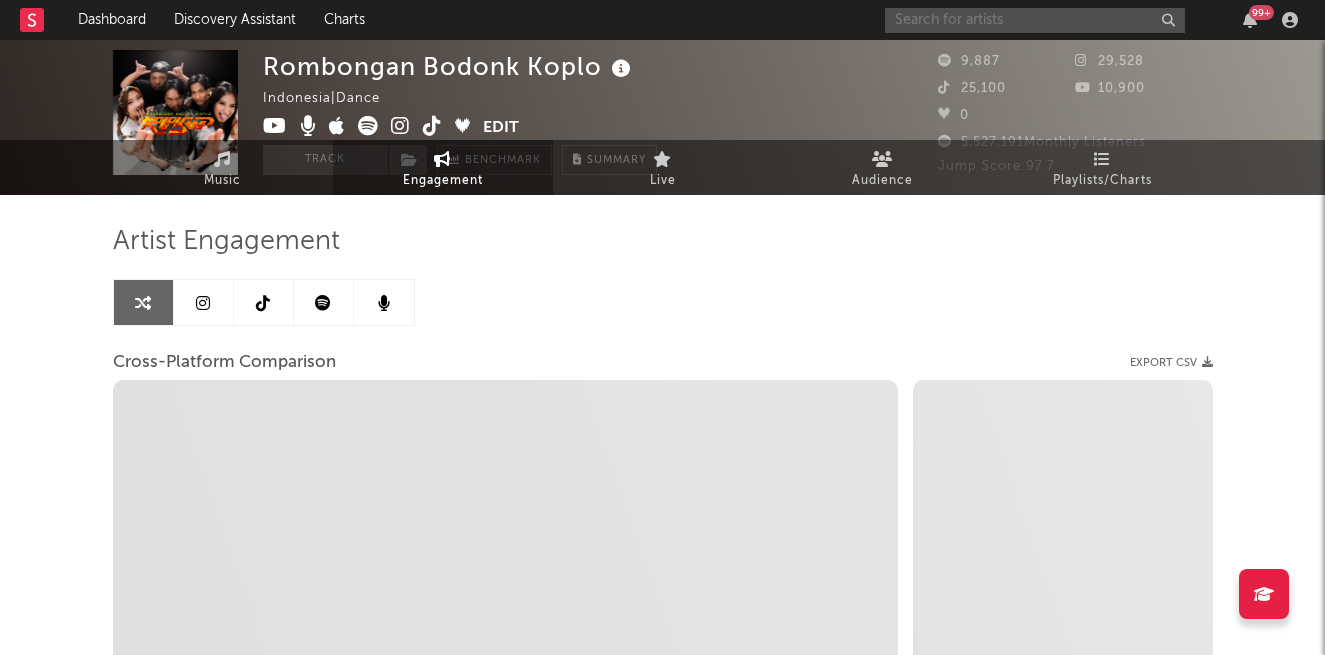 click at bounding box center (1035, 20) 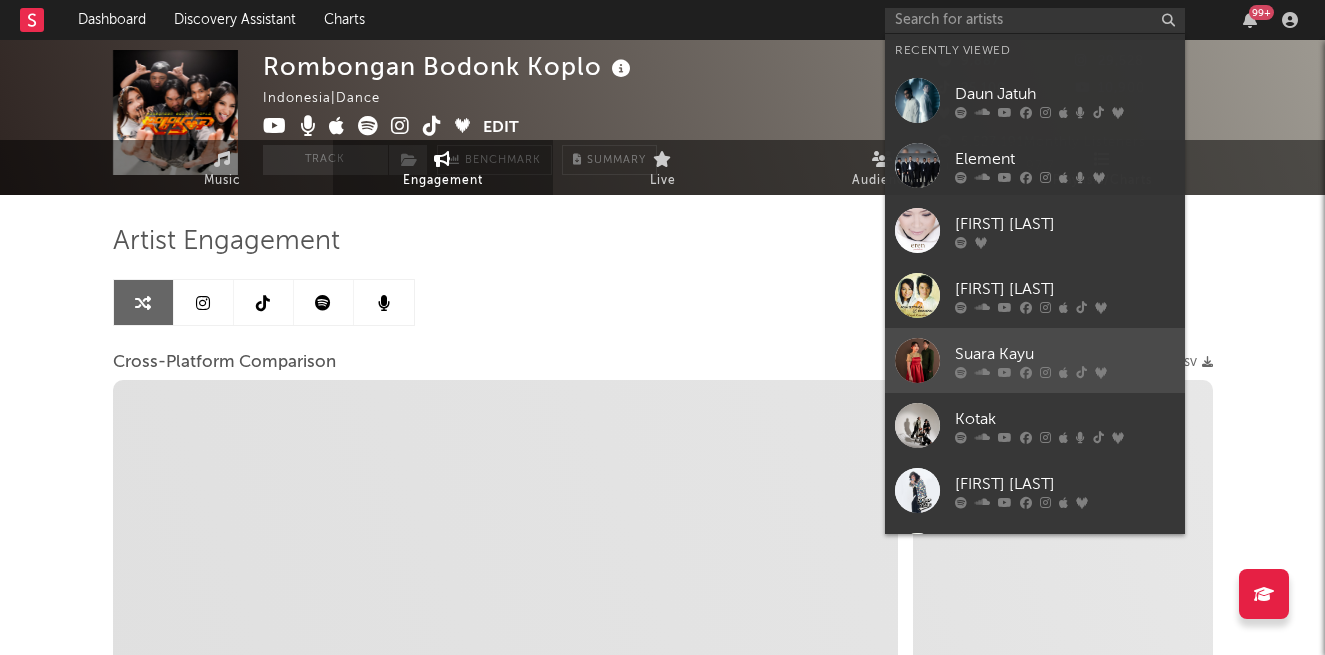 click on "Suara Kayu" at bounding box center (1065, 354) 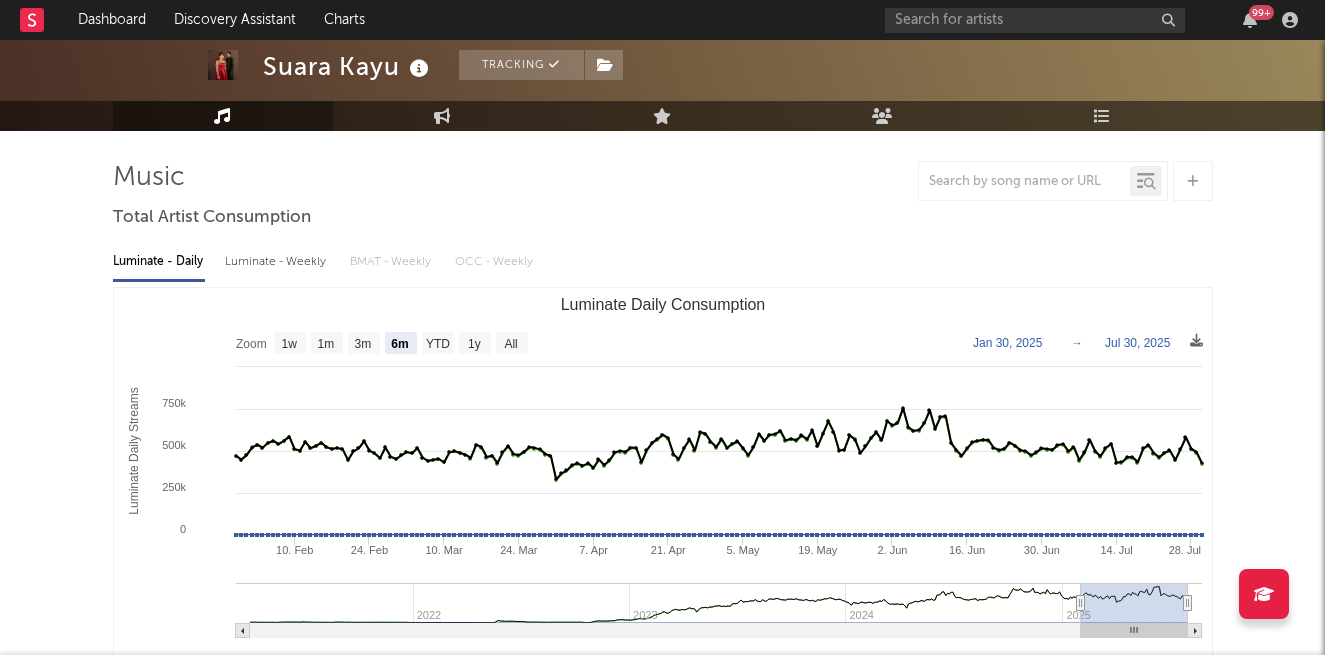 scroll, scrollTop: 115, scrollLeft: 0, axis: vertical 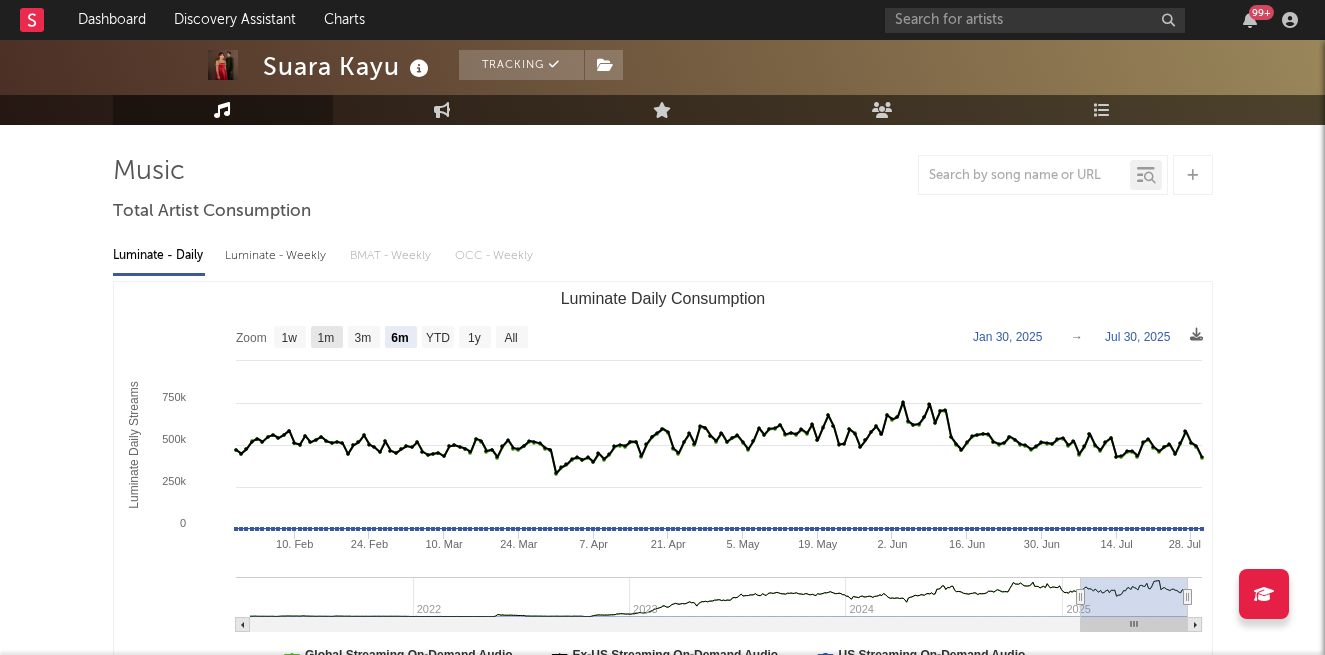 click on "1m" 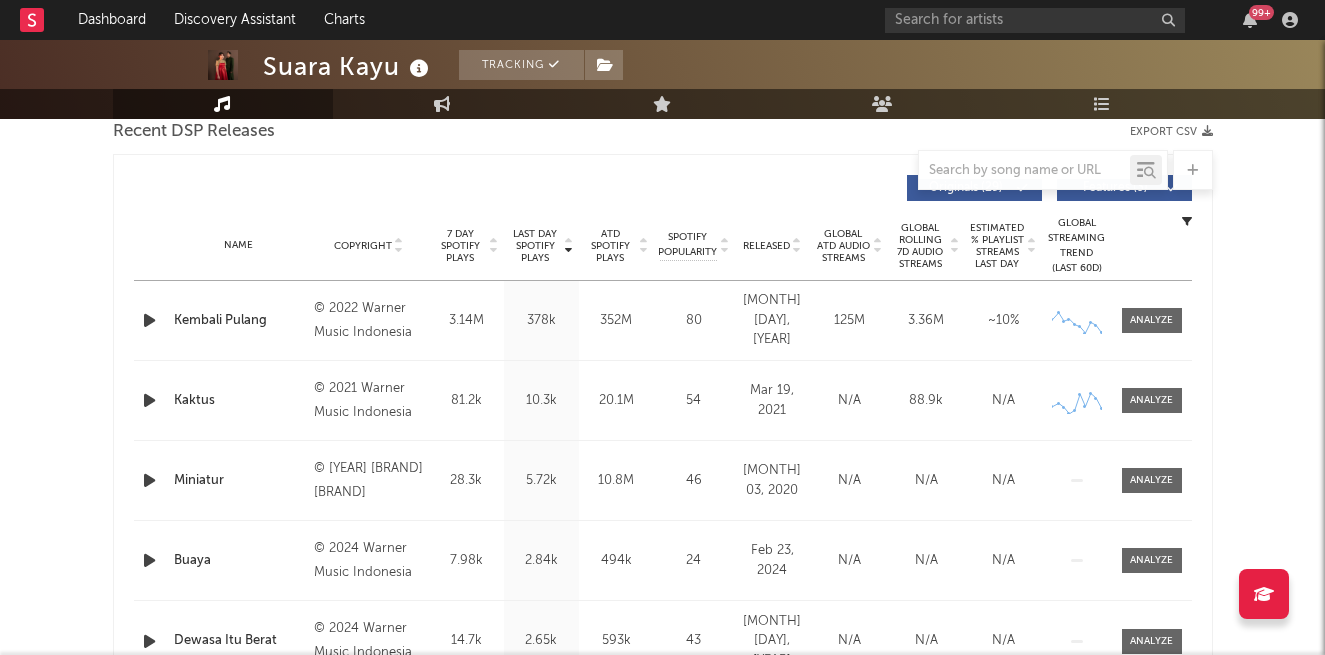 scroll, scrollTop: 716, scrollLeft: 0, axis: vertical 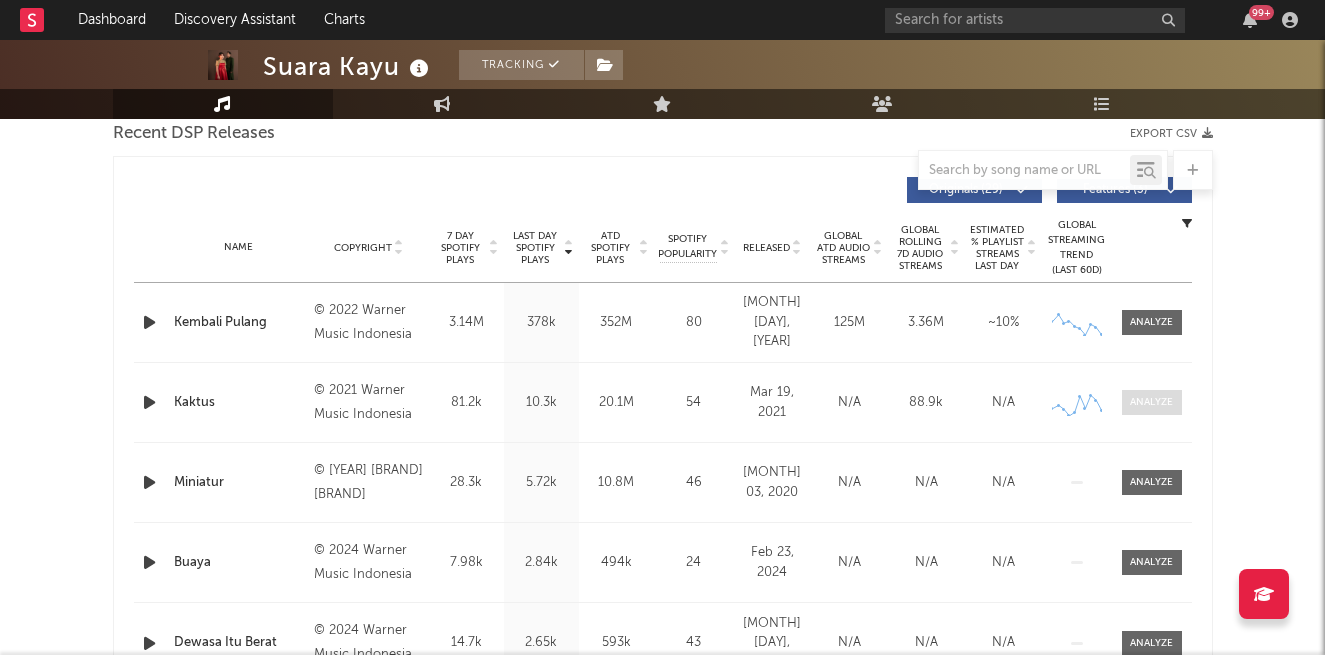 click at bounding box center (1151, 402) 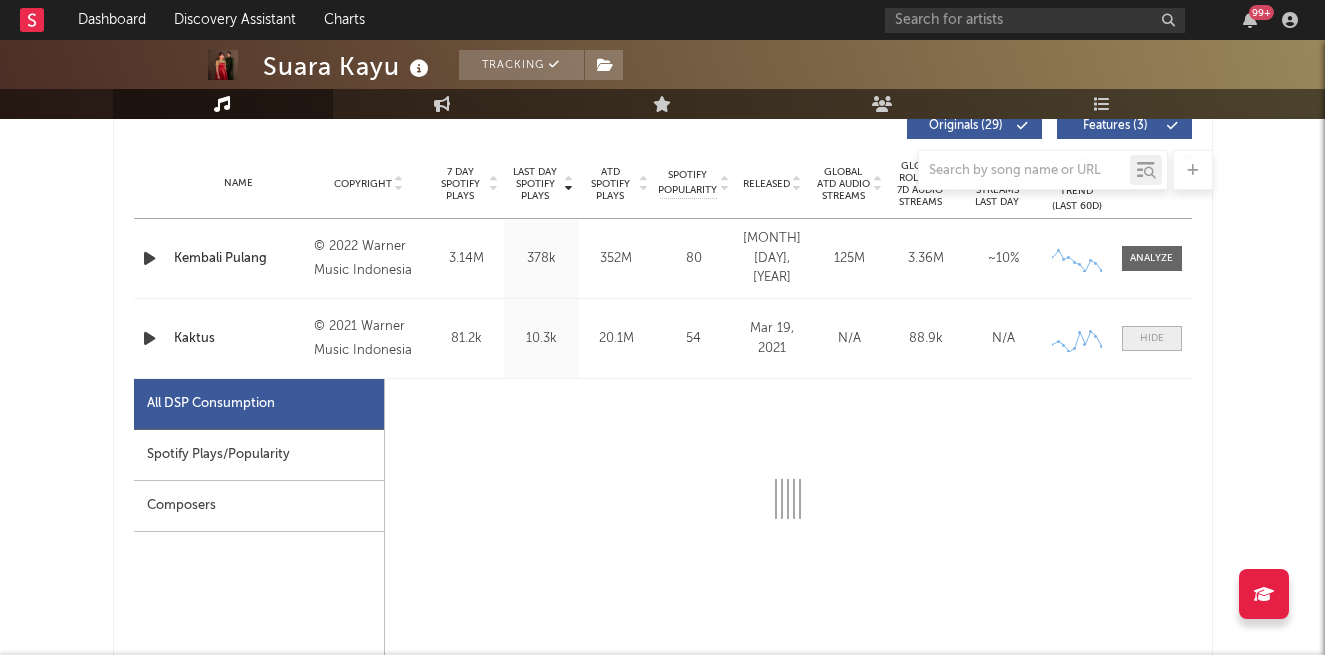scroll, scrollTop: 792, scrollLeft: 0, axis: vertical 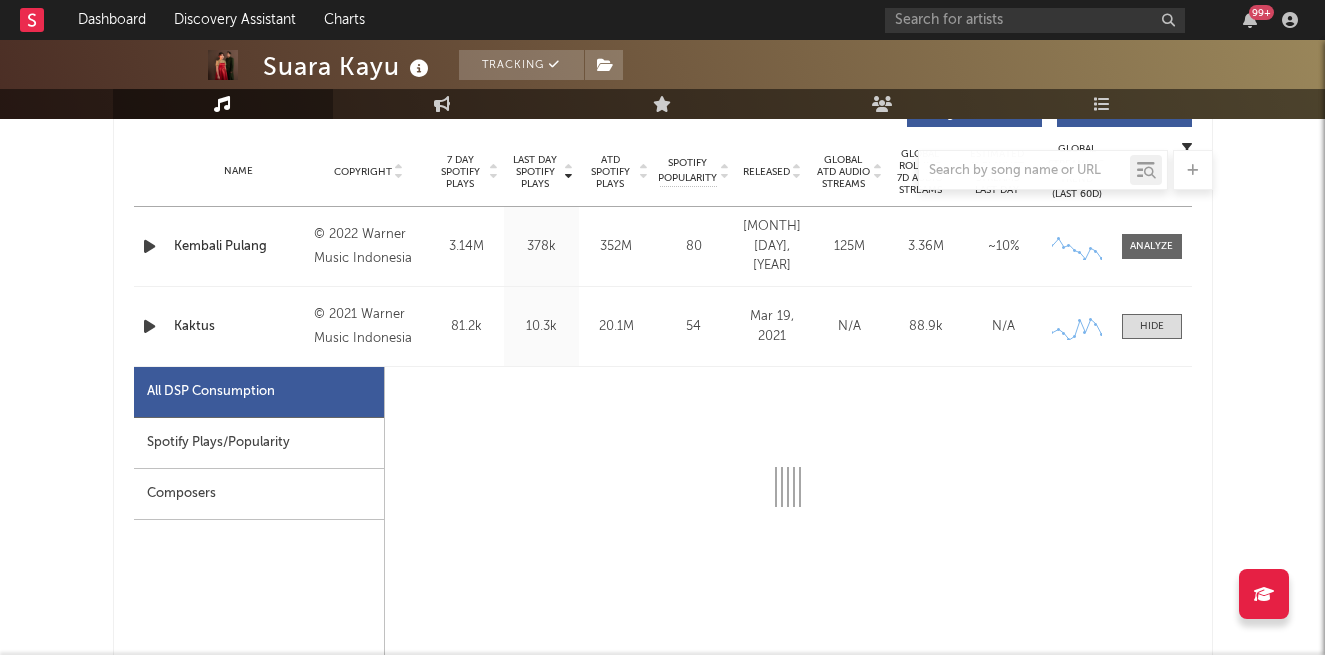 click on "Spotify Plays/Popularity" at bounding box center [259, 443] 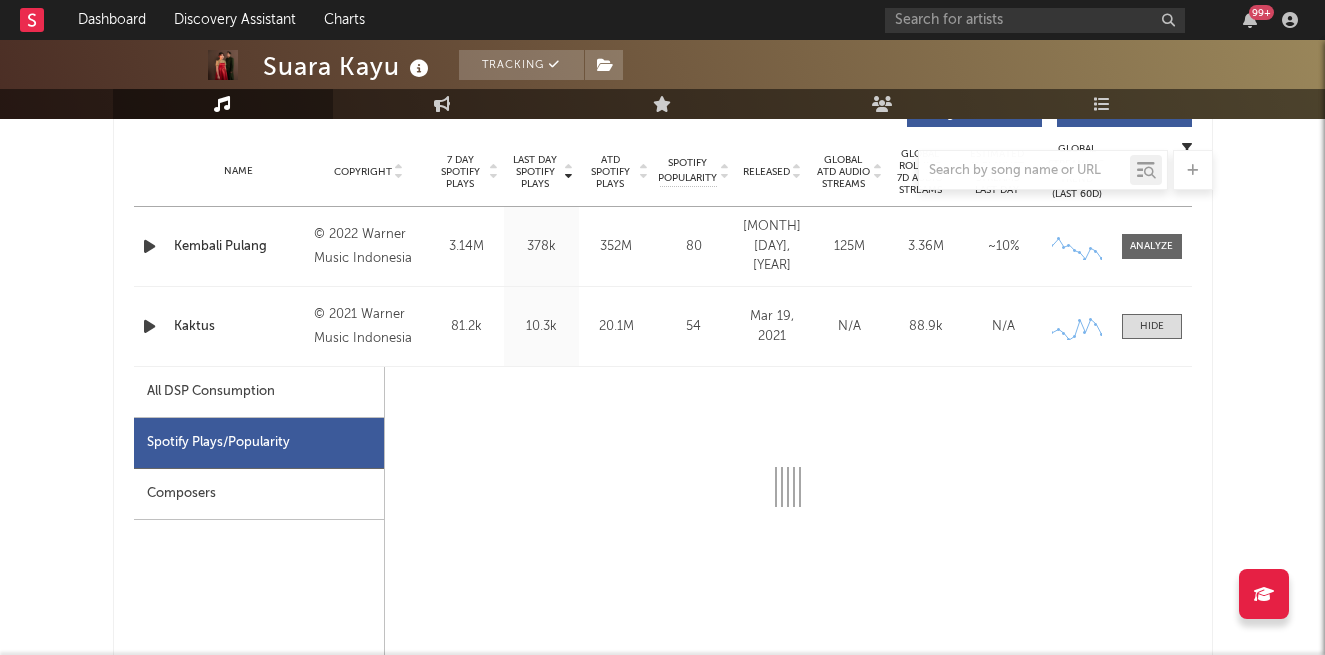 select on "6m" 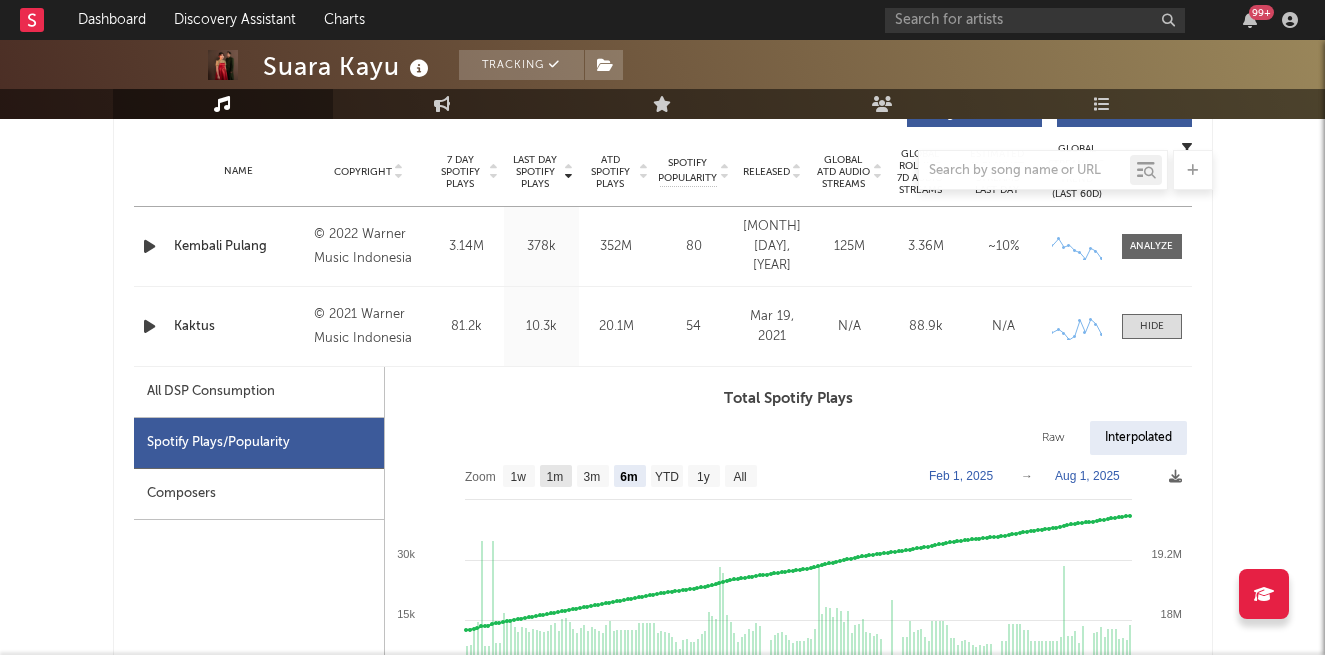 click on "1m" 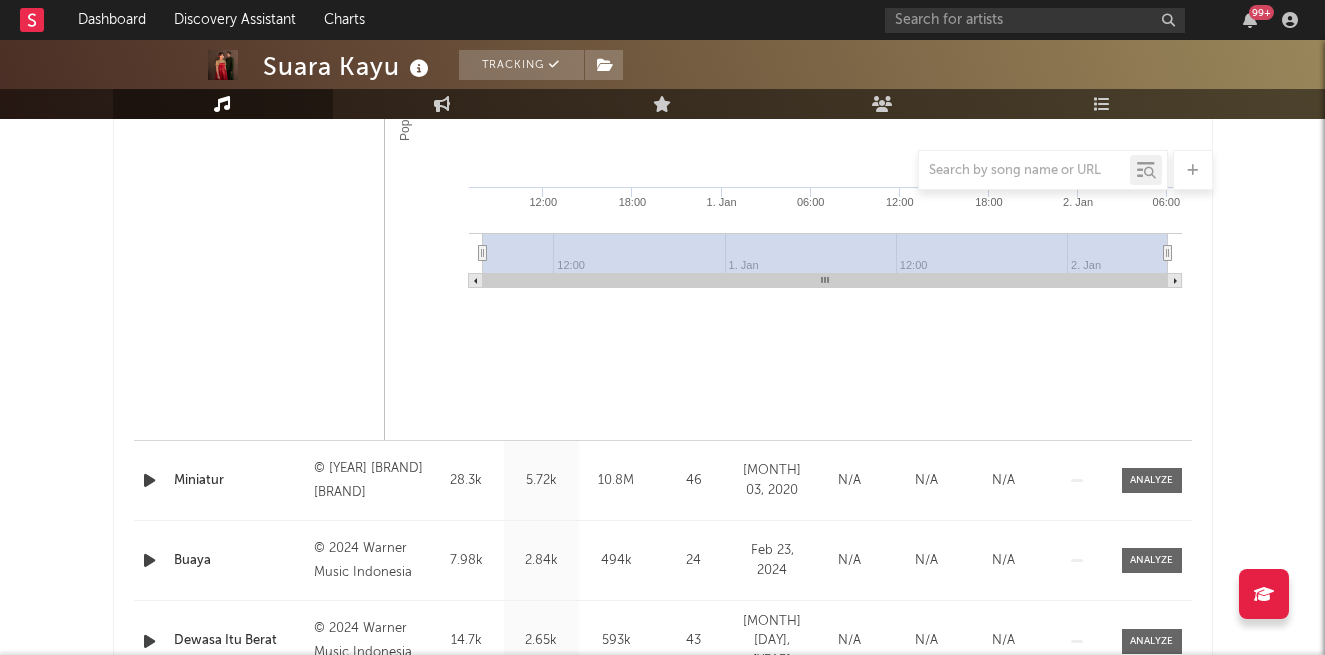 scroll, scrollTop: 1688, scrollLeft: 0, axis: vertical 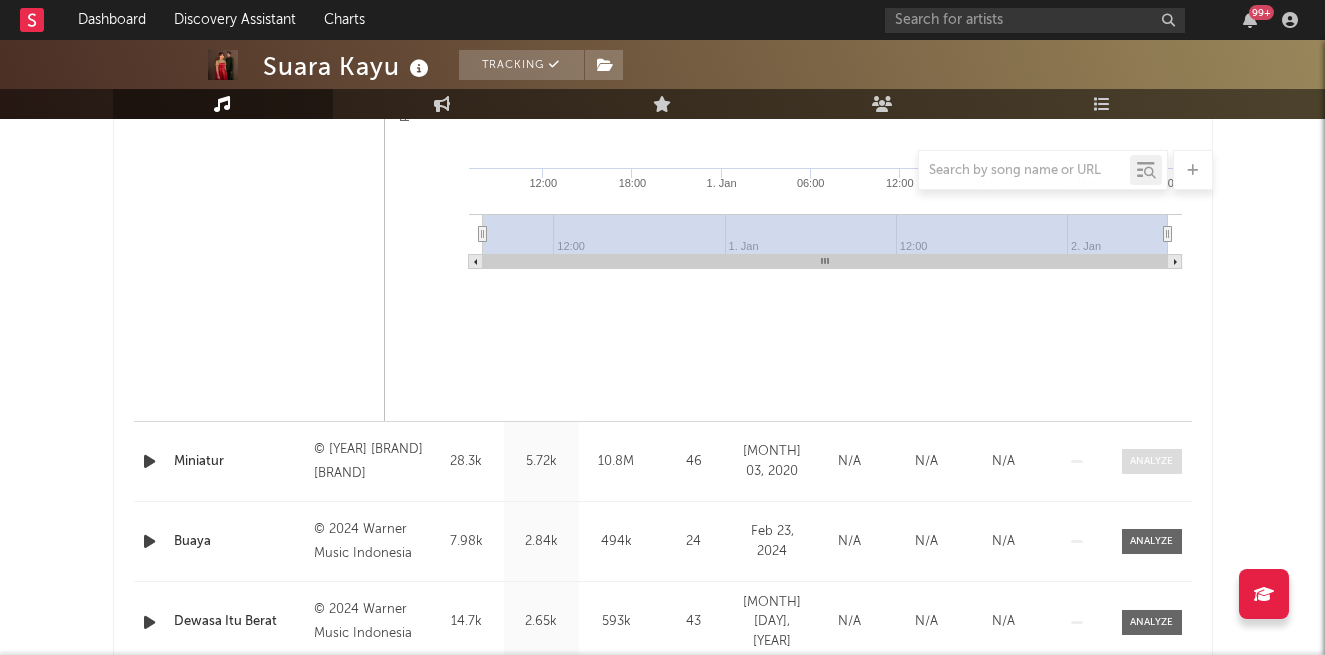 click at bounding box center [1151, 461] 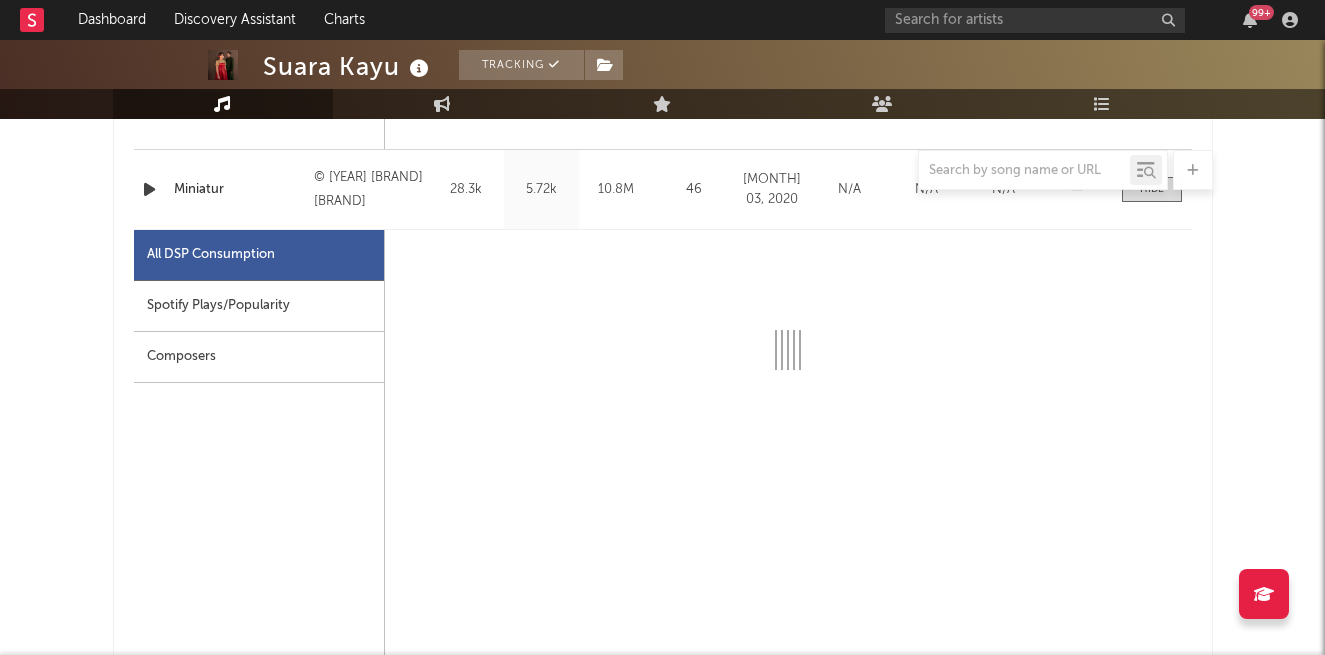 scroll, scrollTop: 1963, scrollLeft: 0, axis: vertical 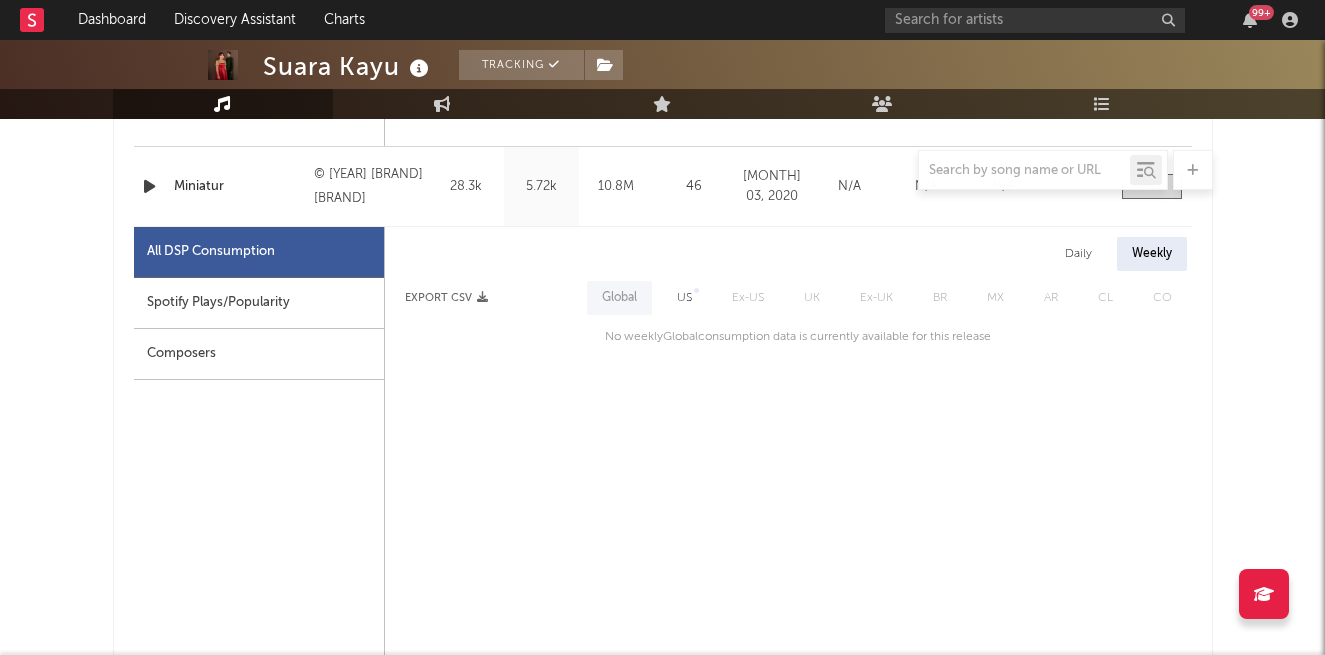 click on "Spotify Plays/Popularity" at bounding box center (259, 303) 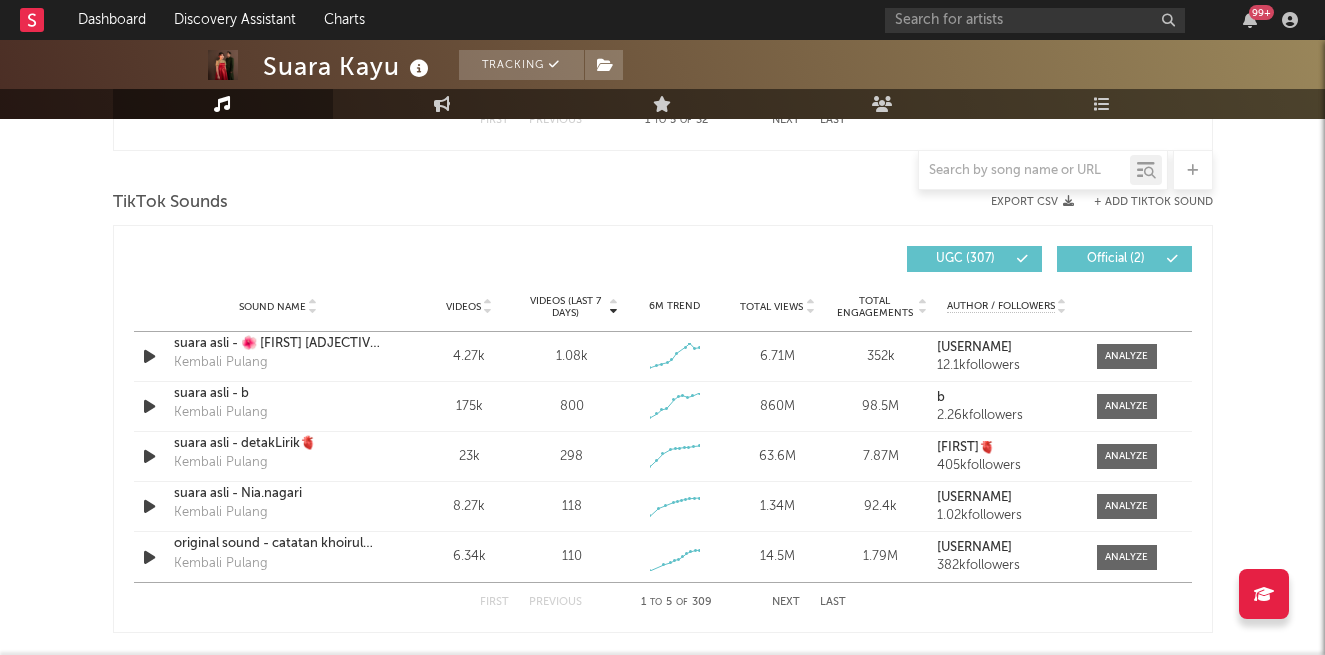 scroll, scrollTop: 3219, scrollLeft: 0, axis: vertical 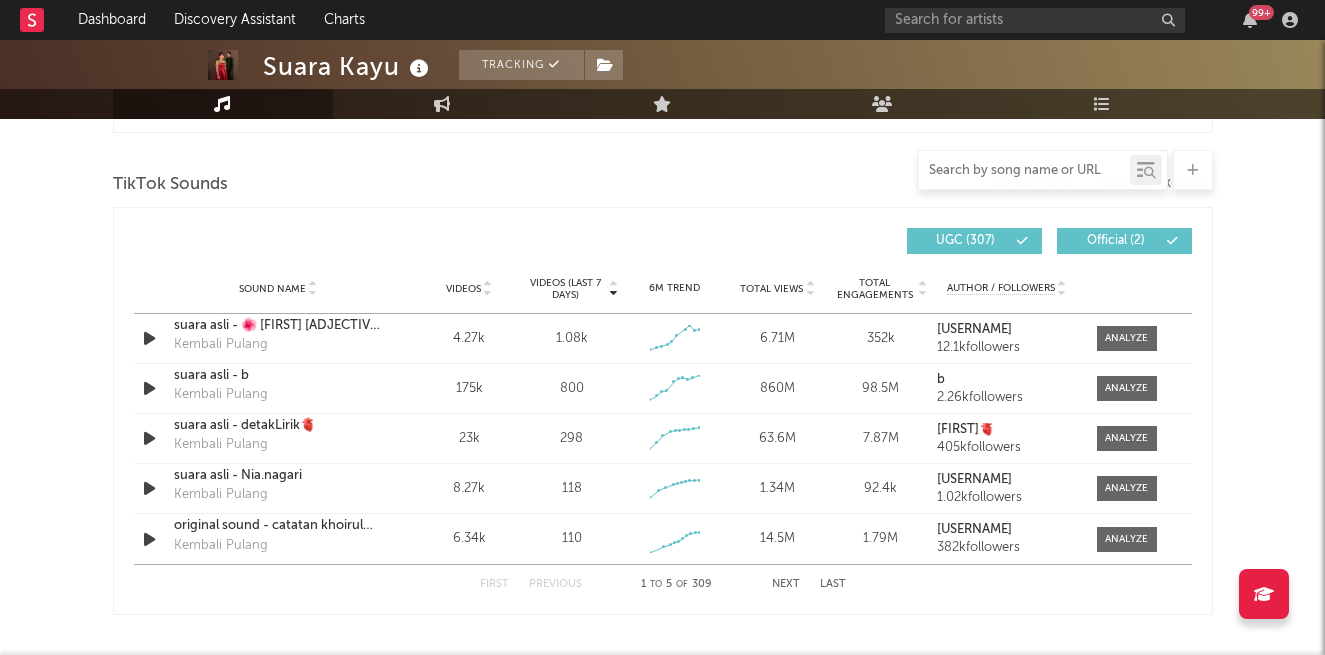 select on "6m" 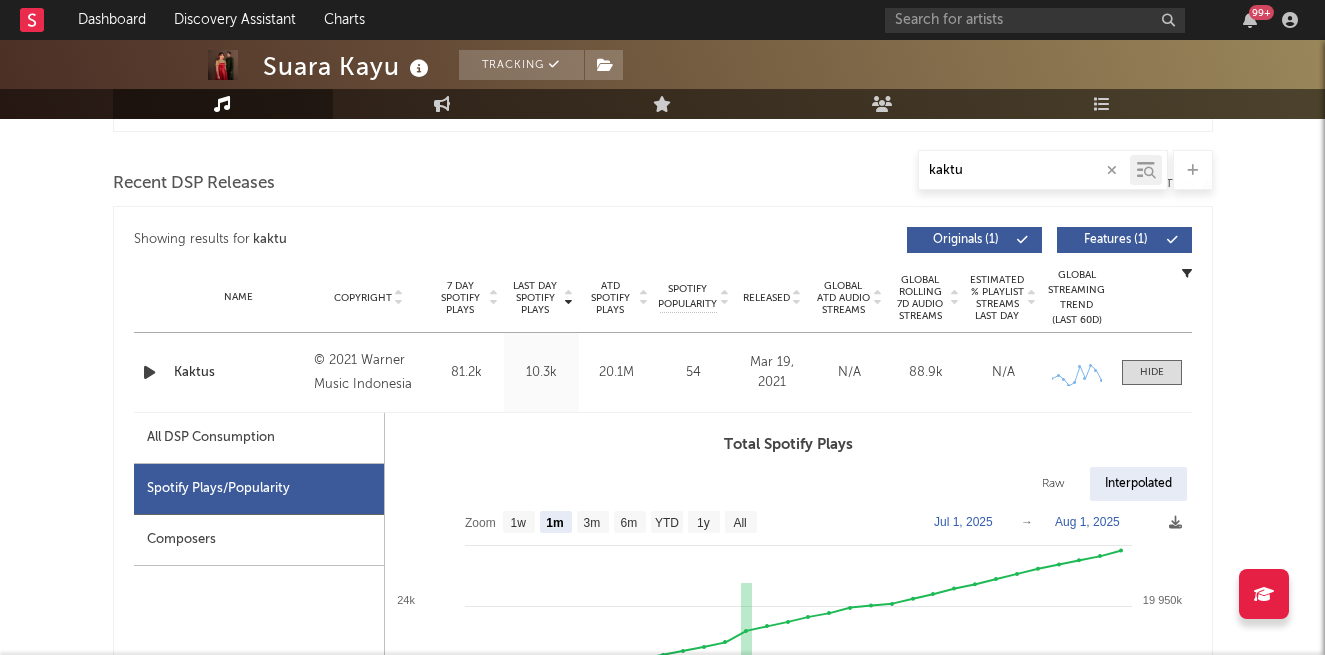 scroll, scrollTop: 644, scrollLeft: 0, axis: vertical 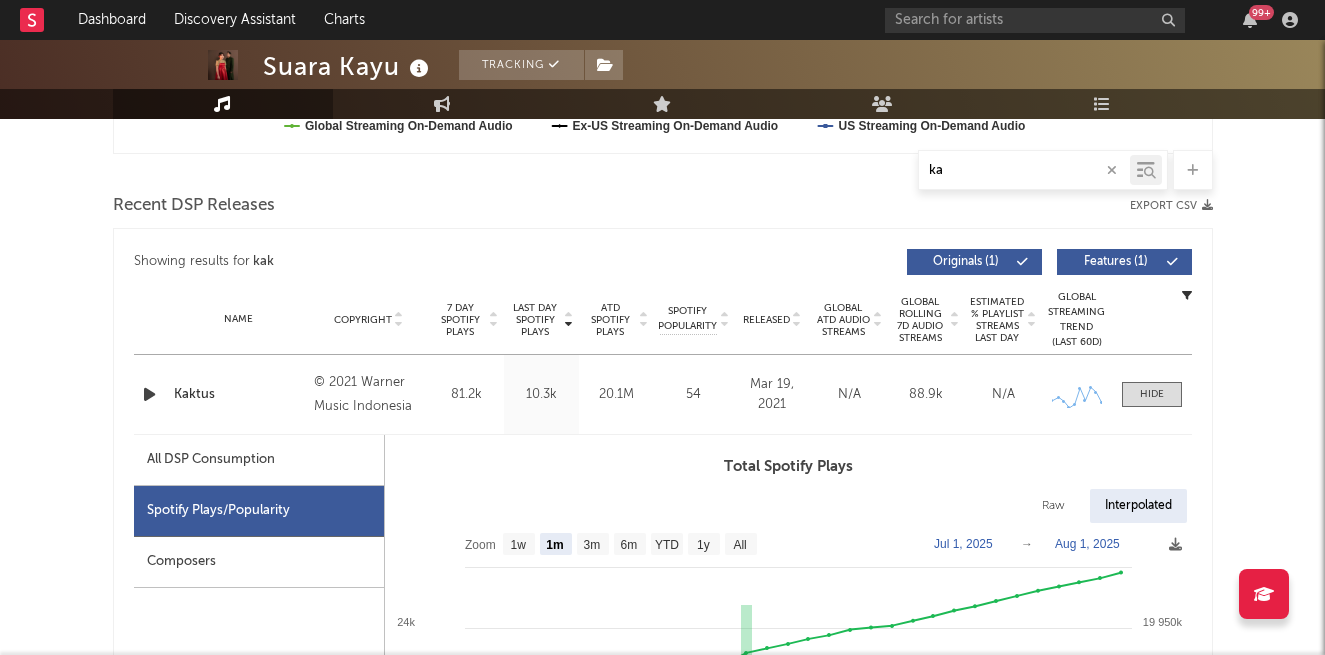 type on "k" 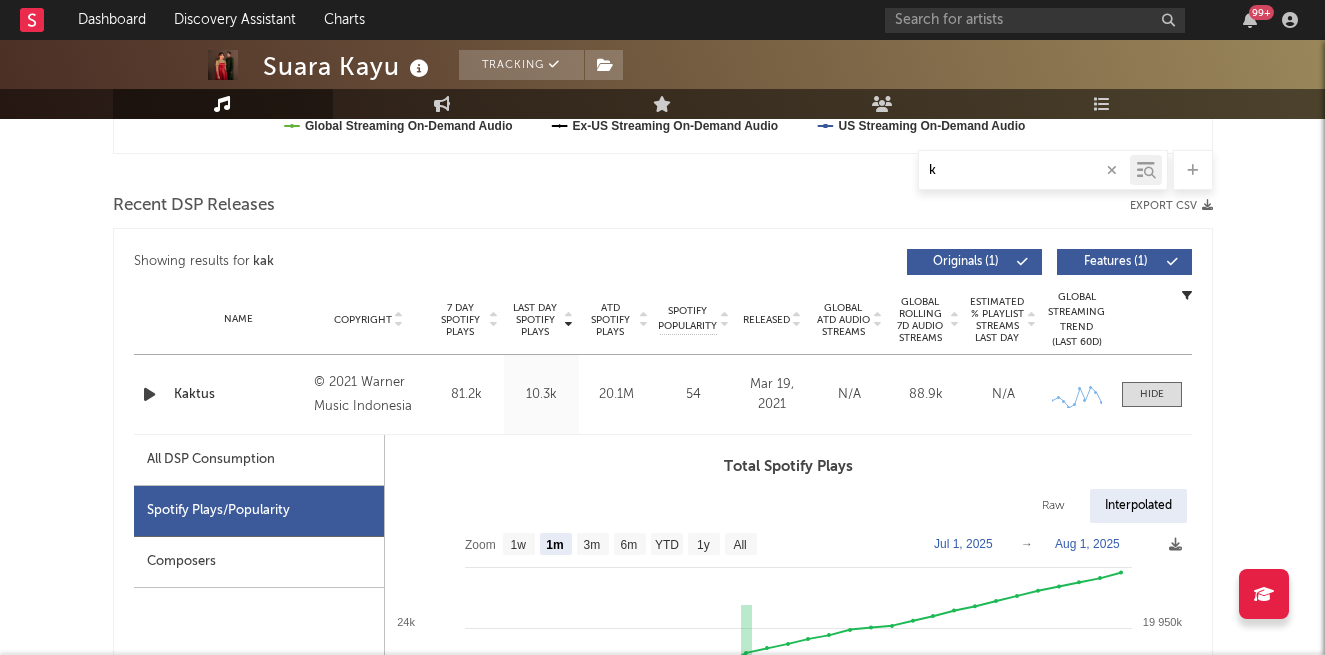 type 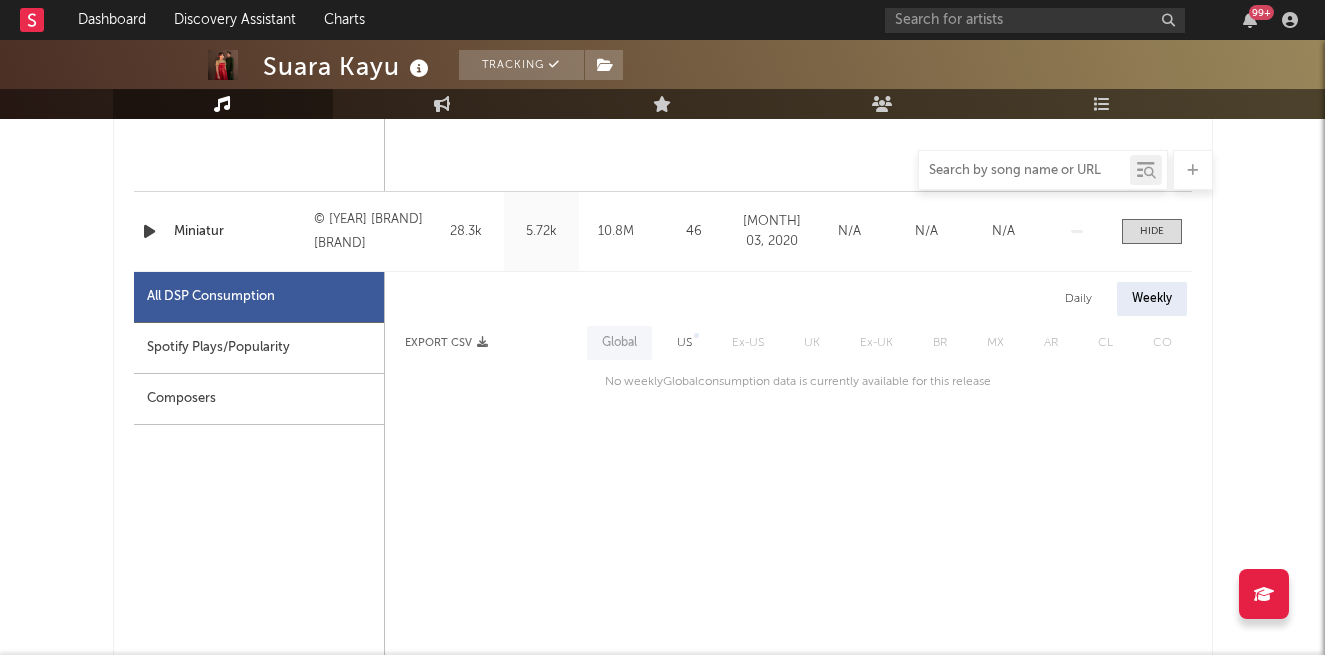 scroll, scrollTop: 1925, scrollLeft: 0, axis: vertical 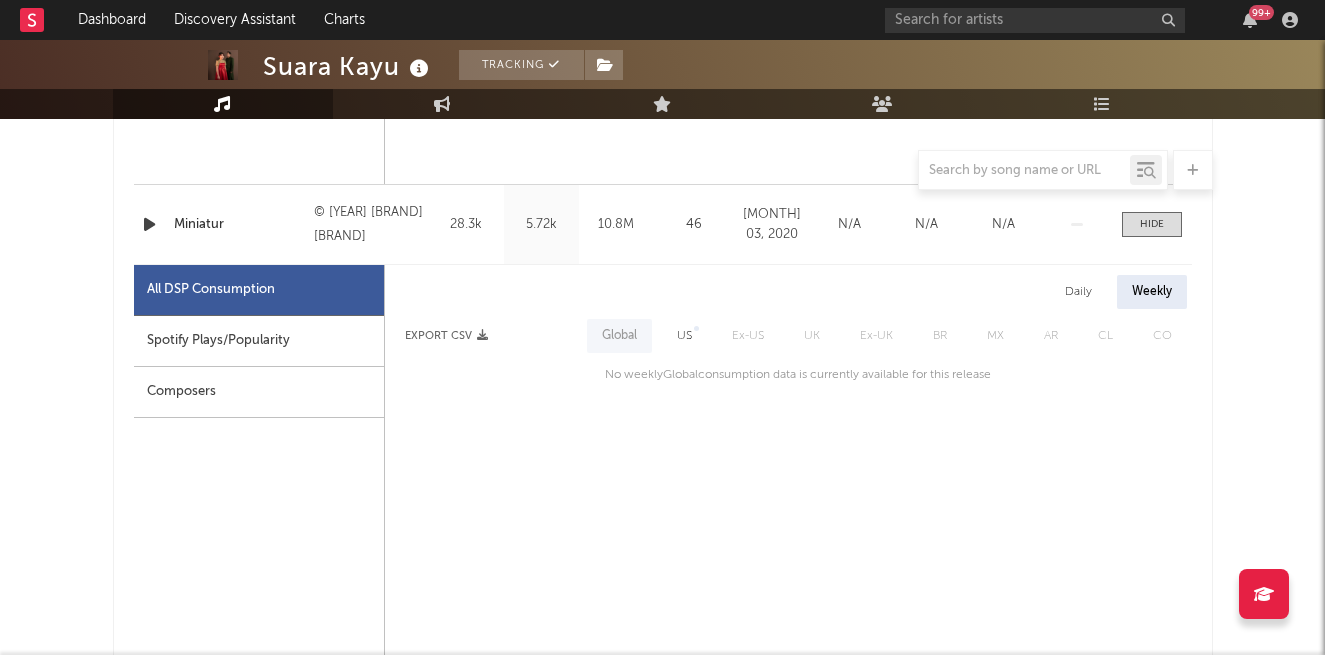 click on "Spotify Plays/Popularity" at bounding box center (259, 341) 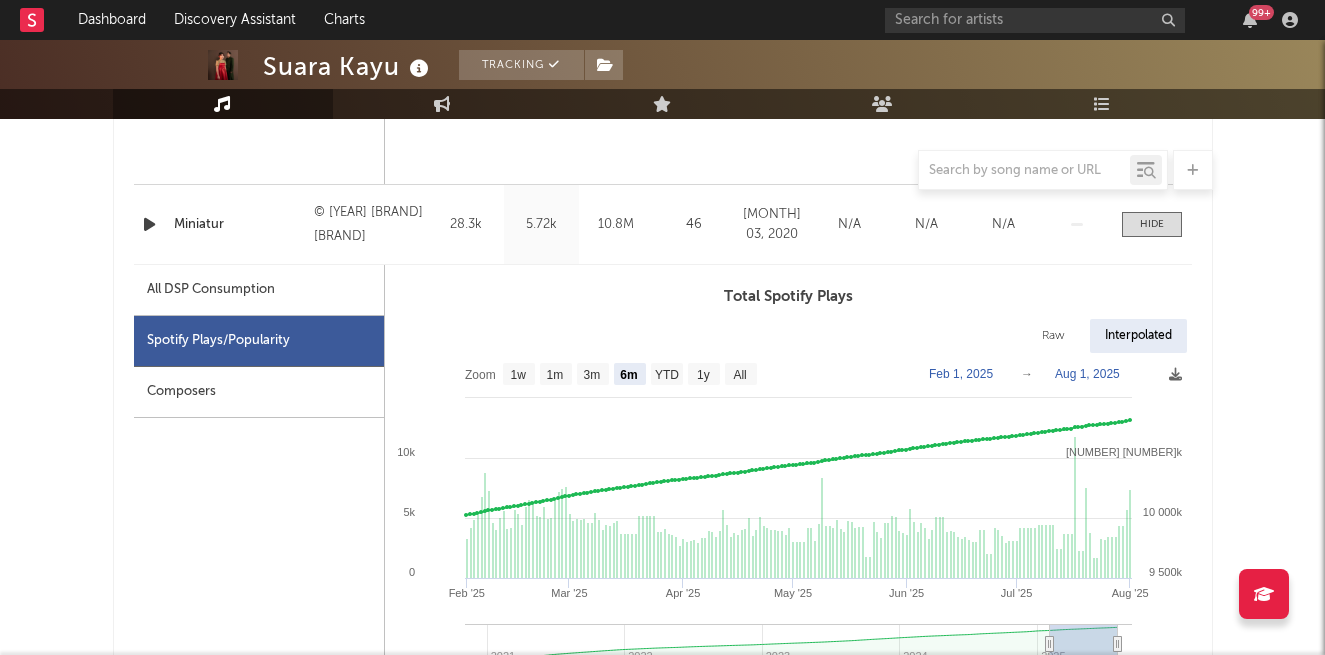 click on "Spotify Plays/Popularity" at bounding box center [259, 341] 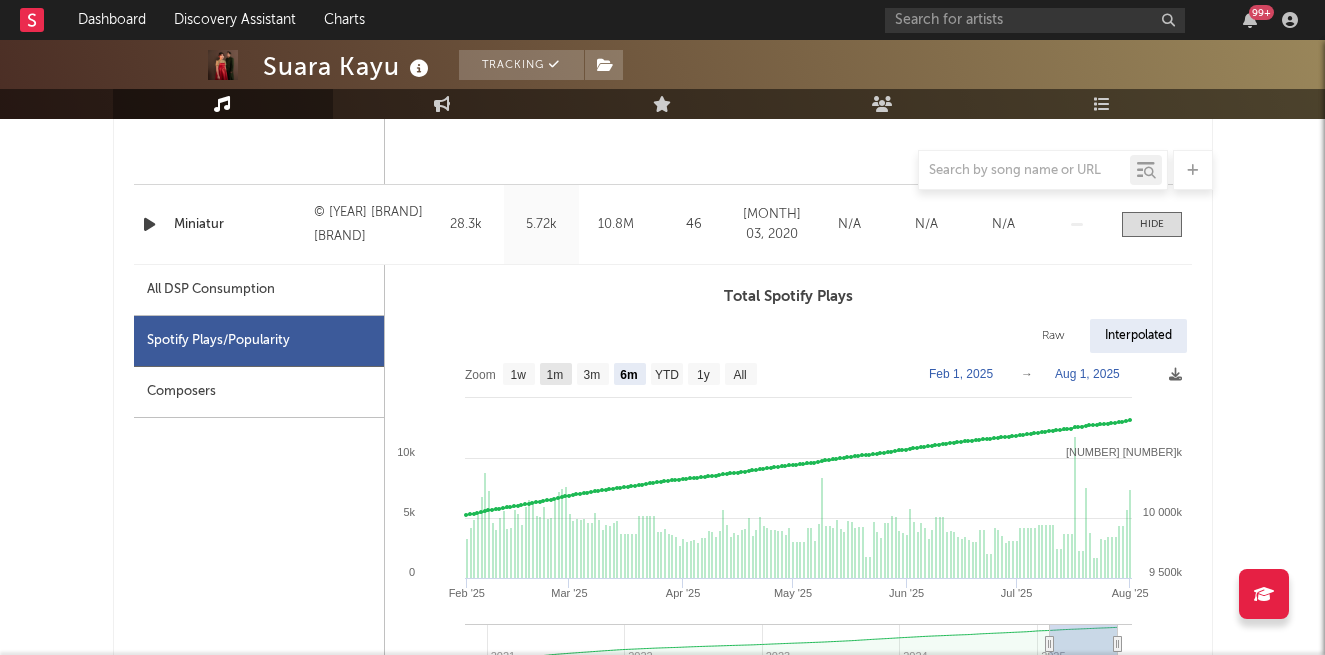 click on "1m" 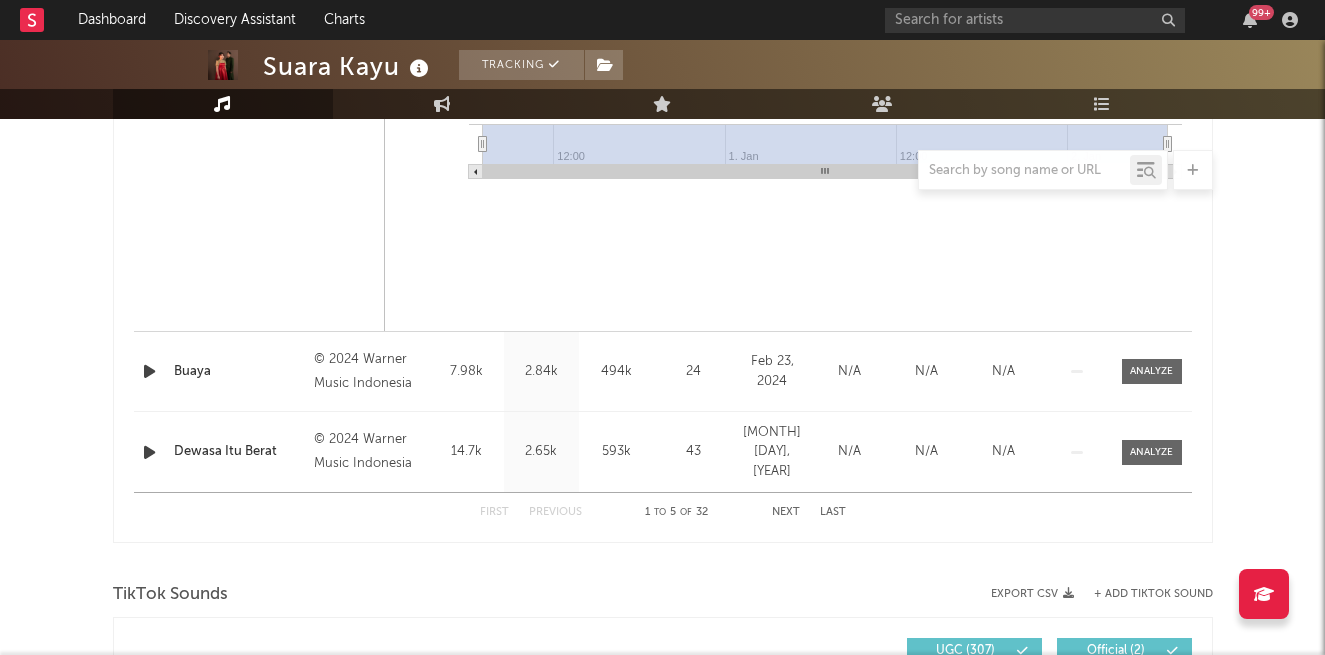 scroll, scrollTop: 2824, scrollLeft: 0, axis: vertical 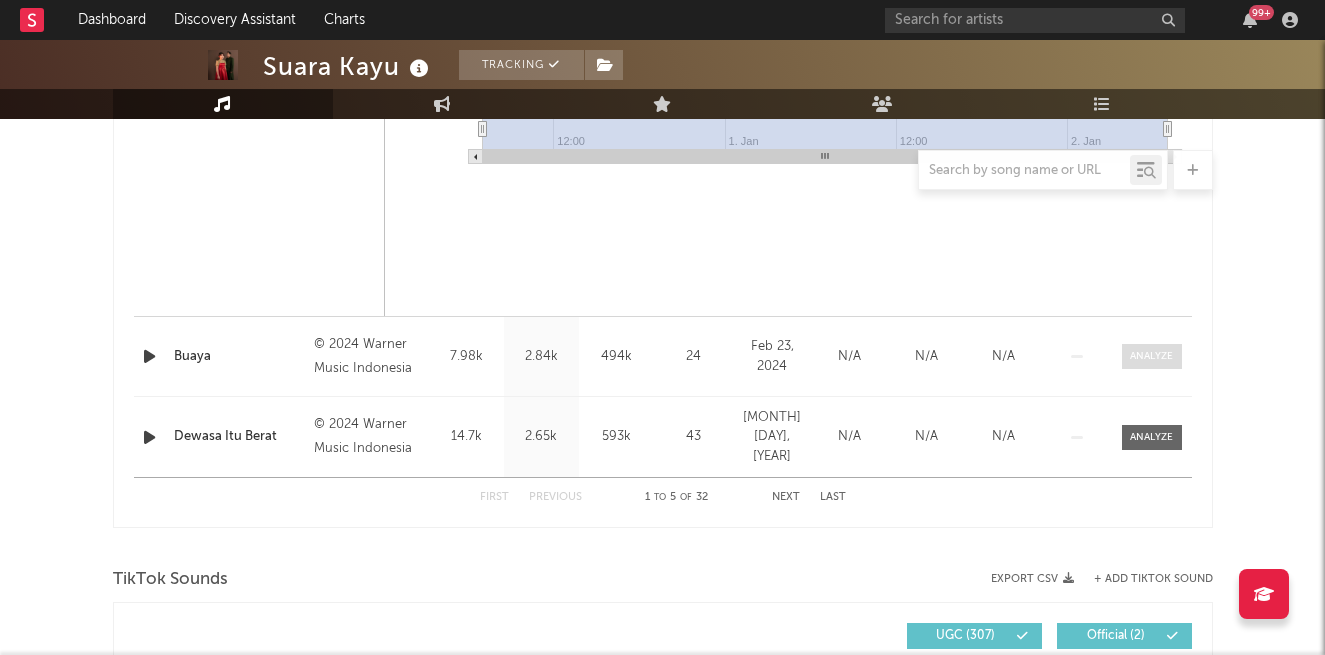 click at bounding box center (1151, 356) 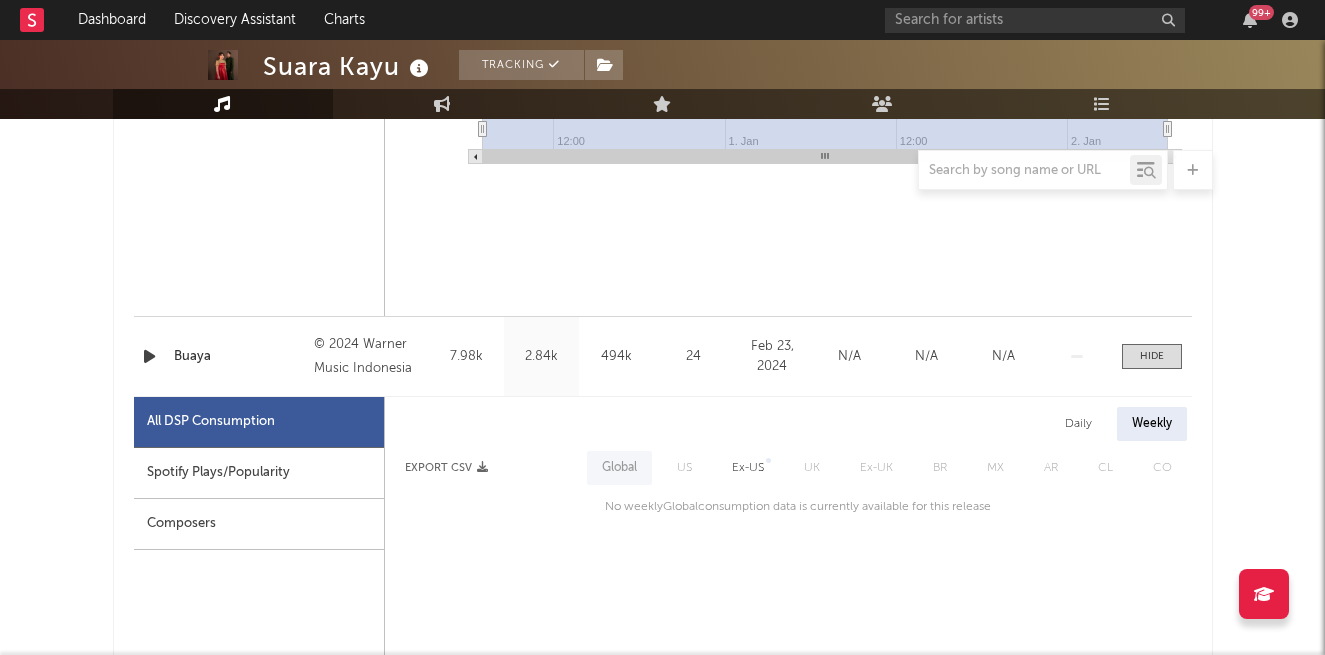 click on "Spotify Plays/Popularity" at bounding box center (259, 473) 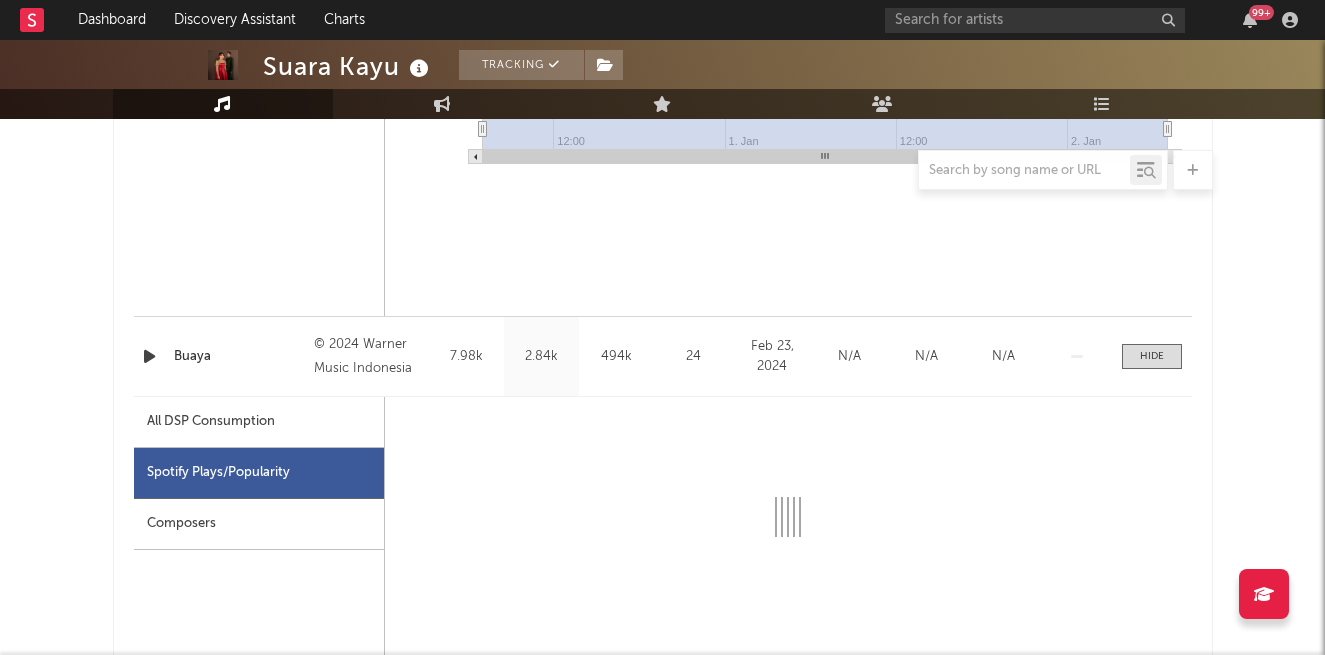 select on "6m" 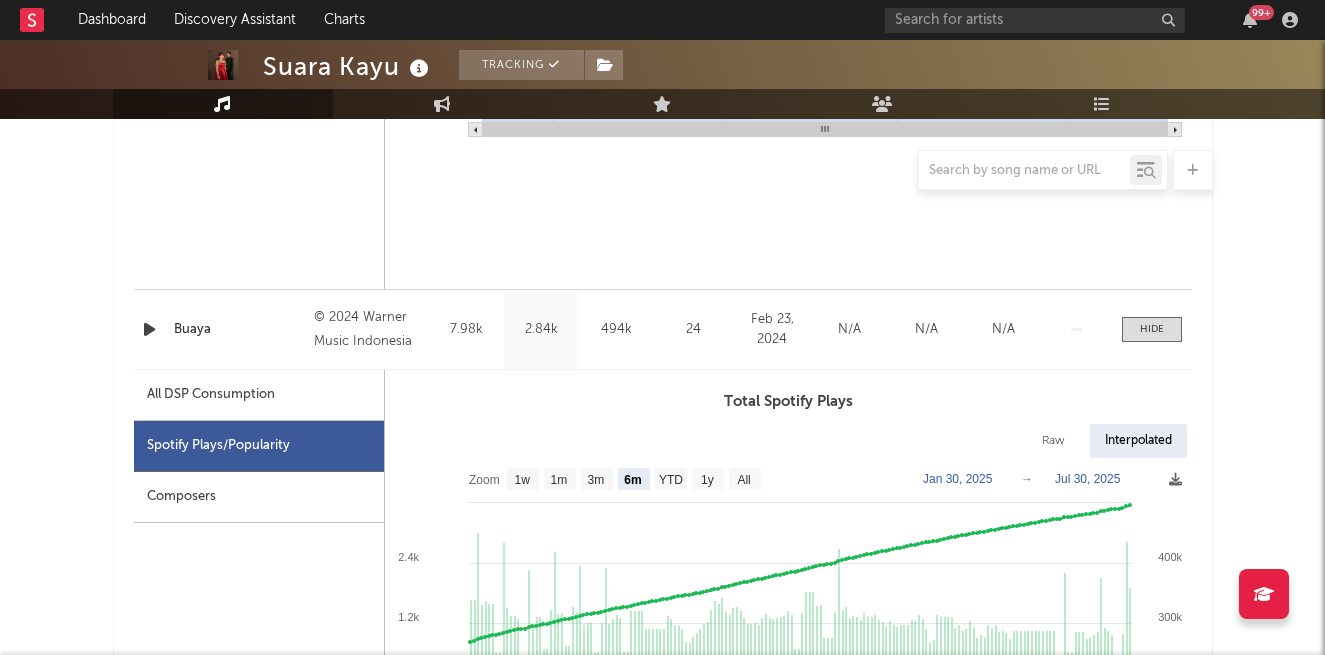 scroll, scrollTop: 2869, scrollLeft: 0, axis: vertical 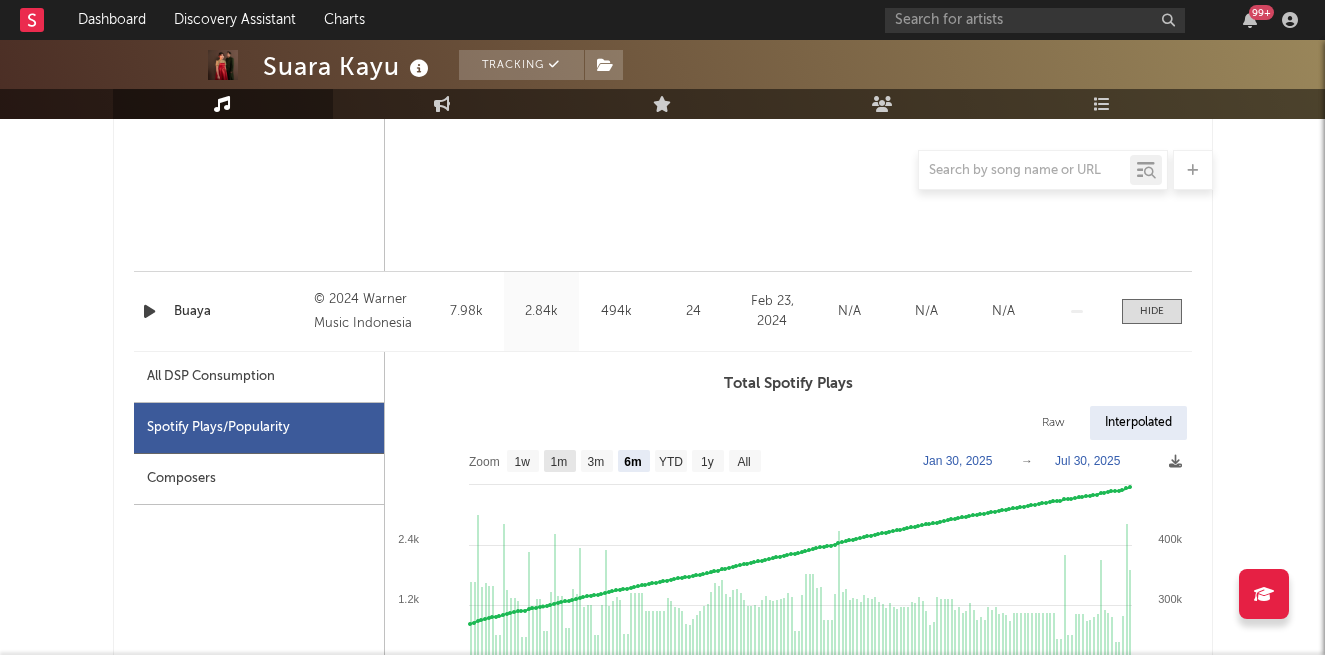 click on "1m" 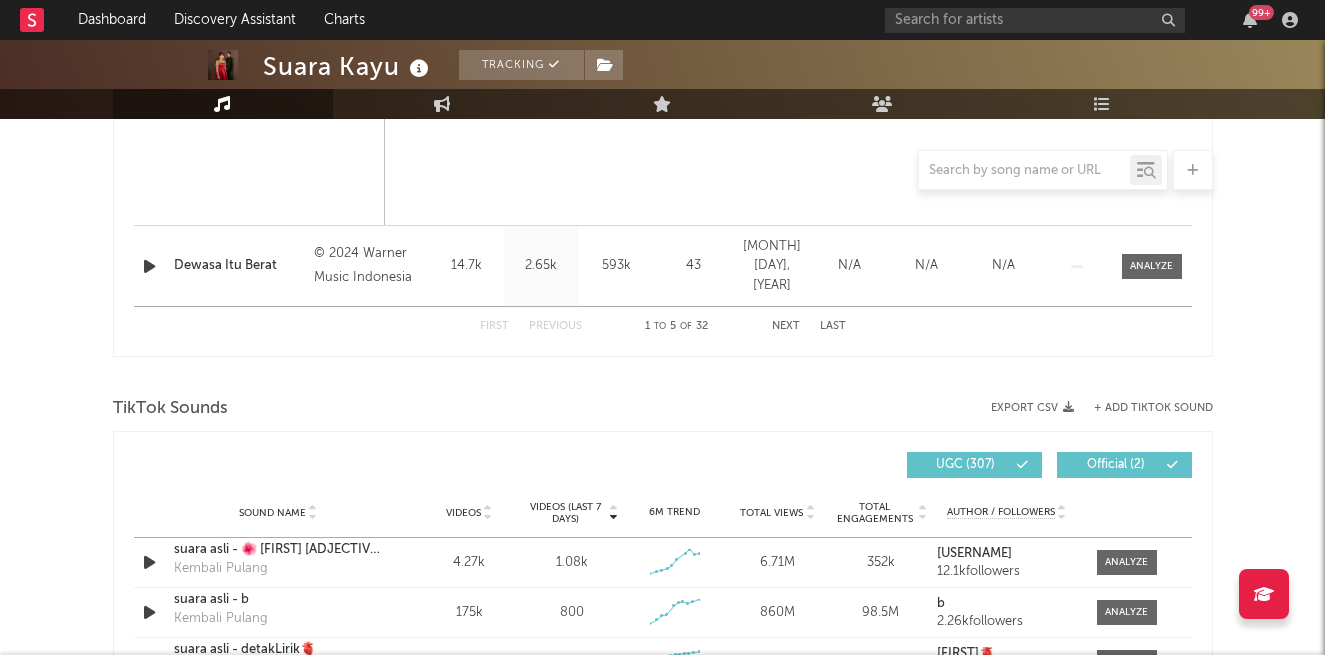 scroll, scrollTop: 3947, scrollLeft: 0, axis: vertical 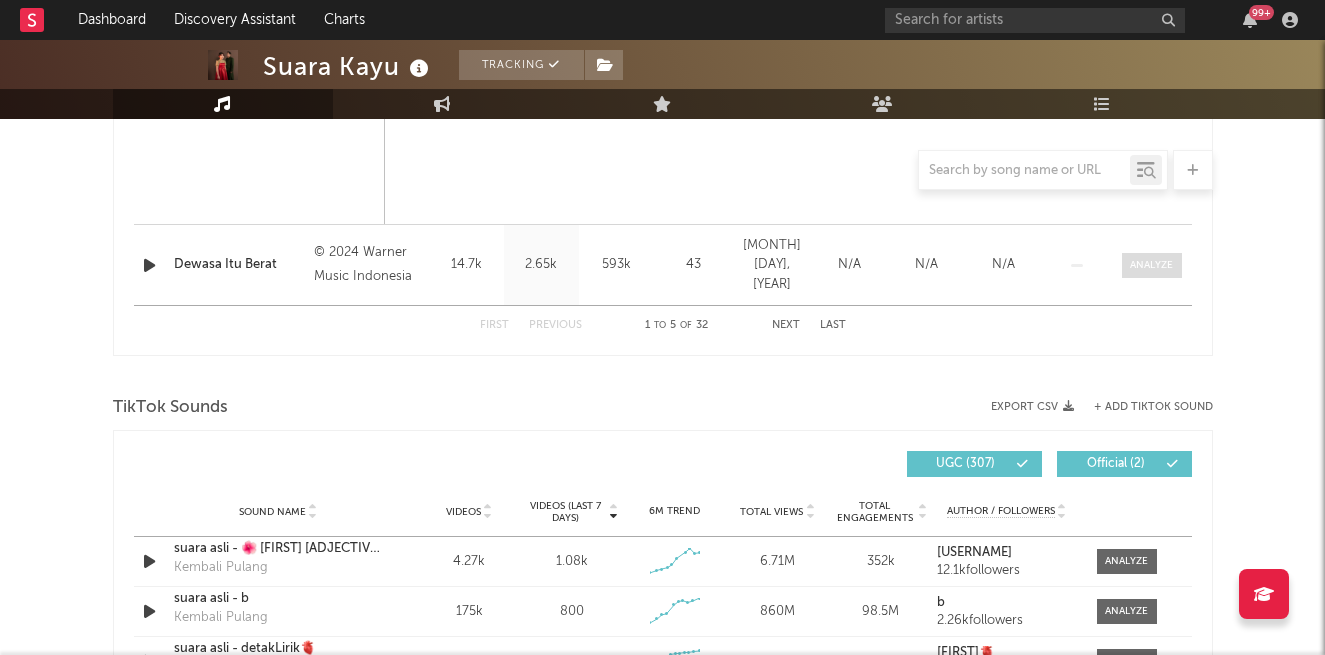 click at bounding box center [1152, 265] 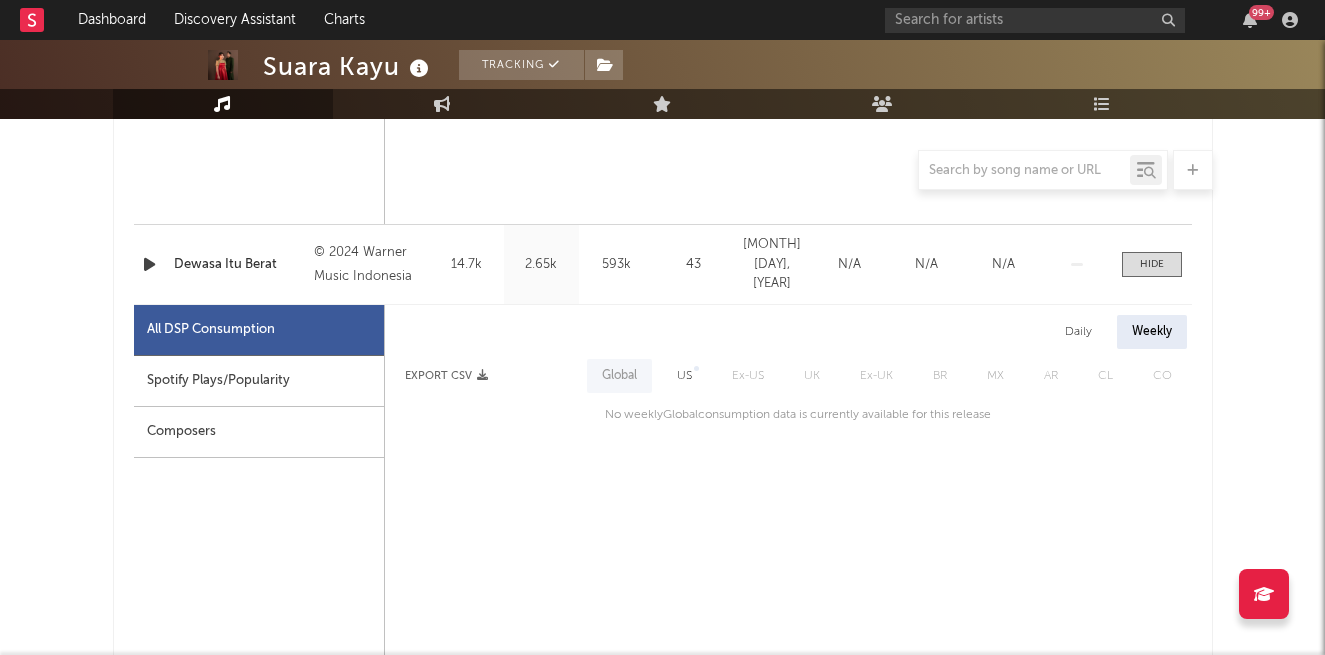click on "Spotify Plays/Popularity" at bounding box center [259, 381] 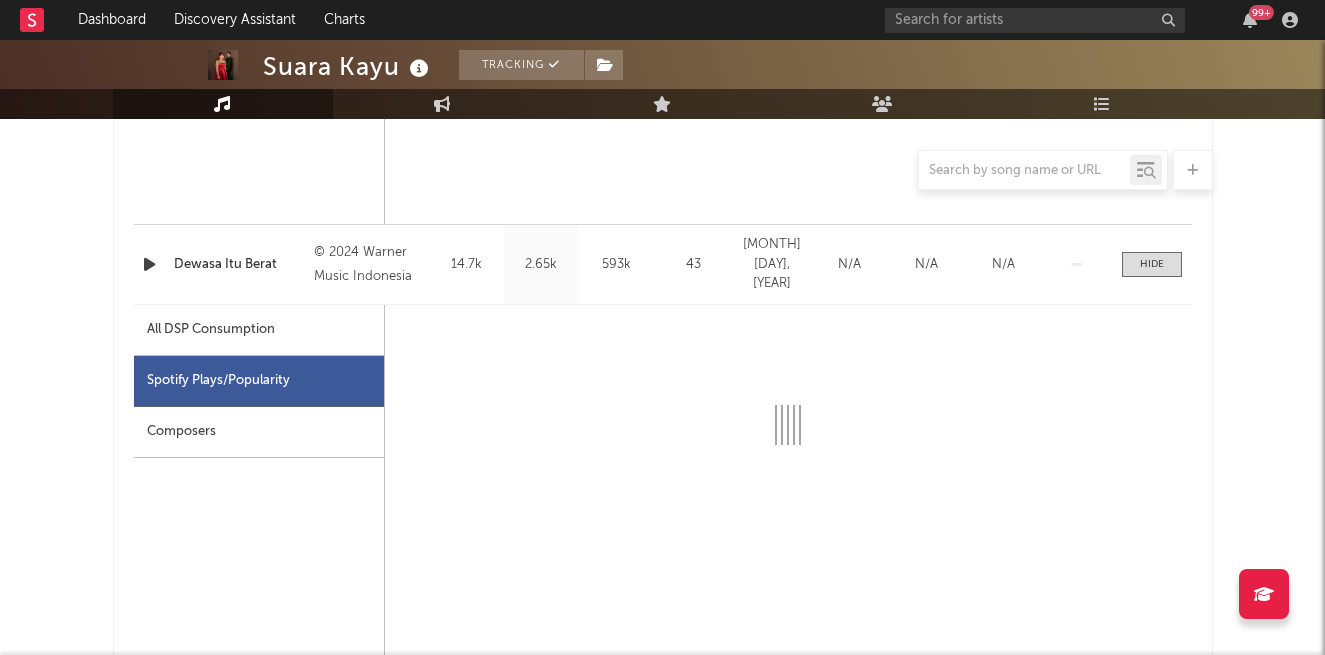 select on "6m" 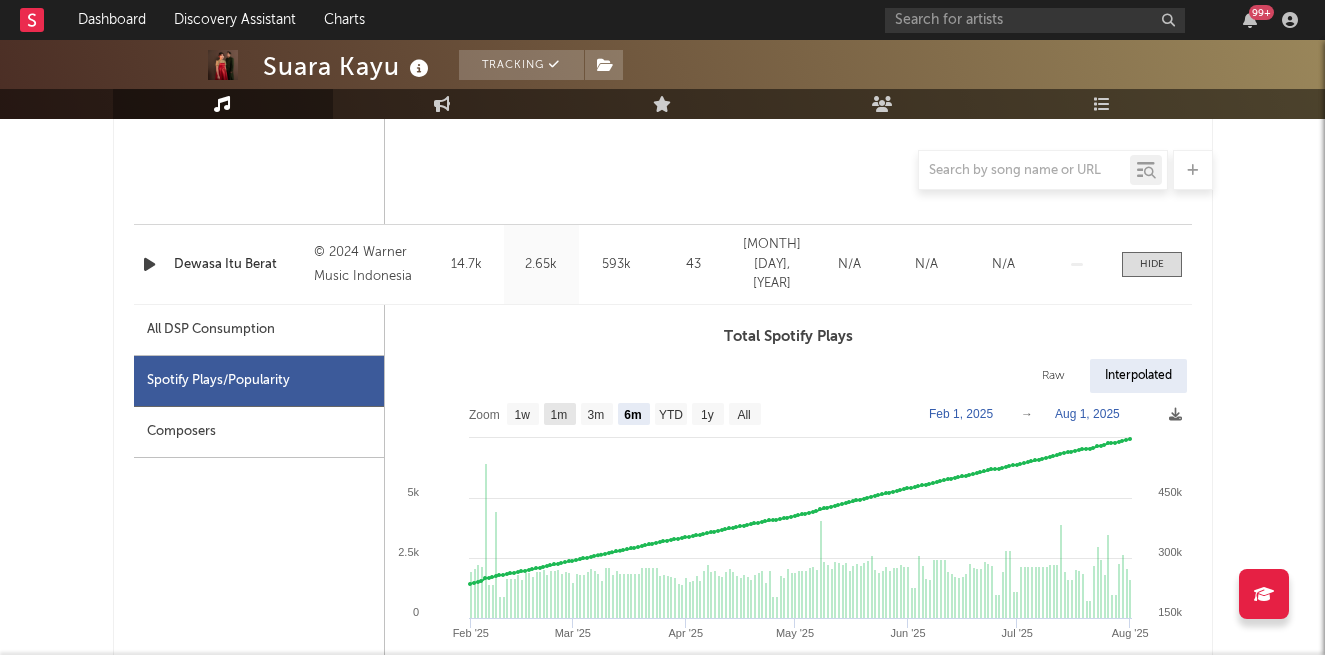 click on "1m" 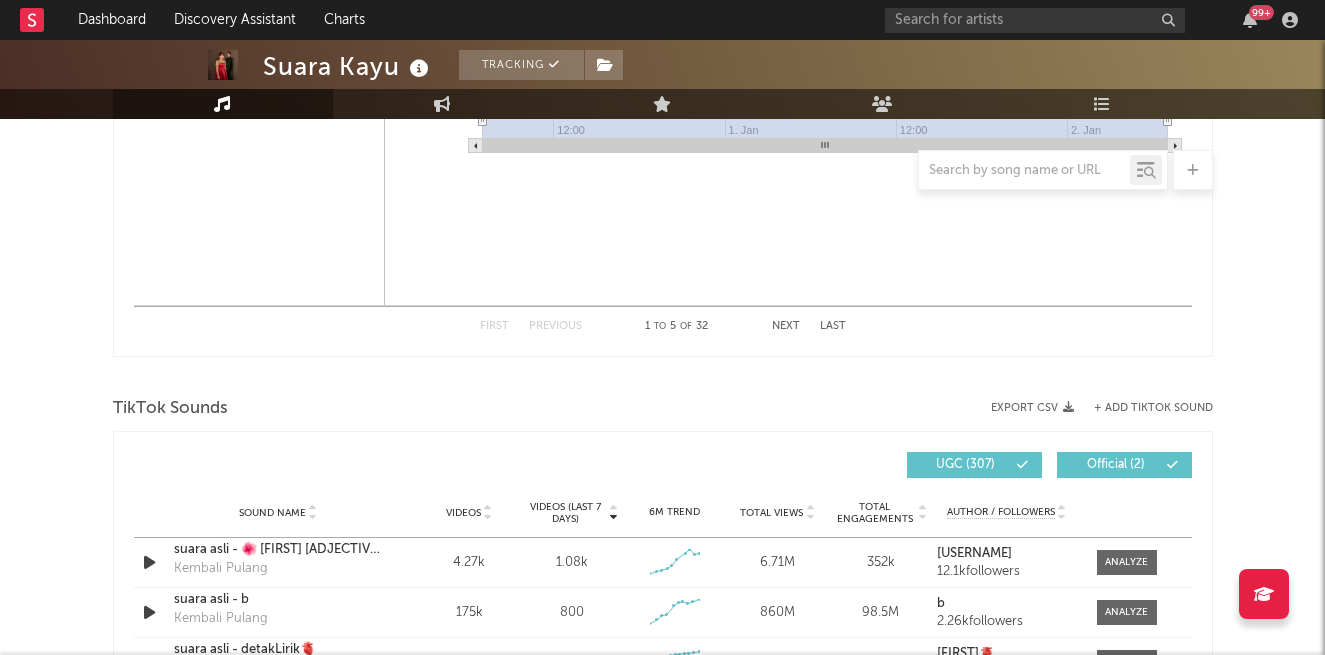 scroll, scrollTop: 4916, scrollLeft: 0, axis: vertical 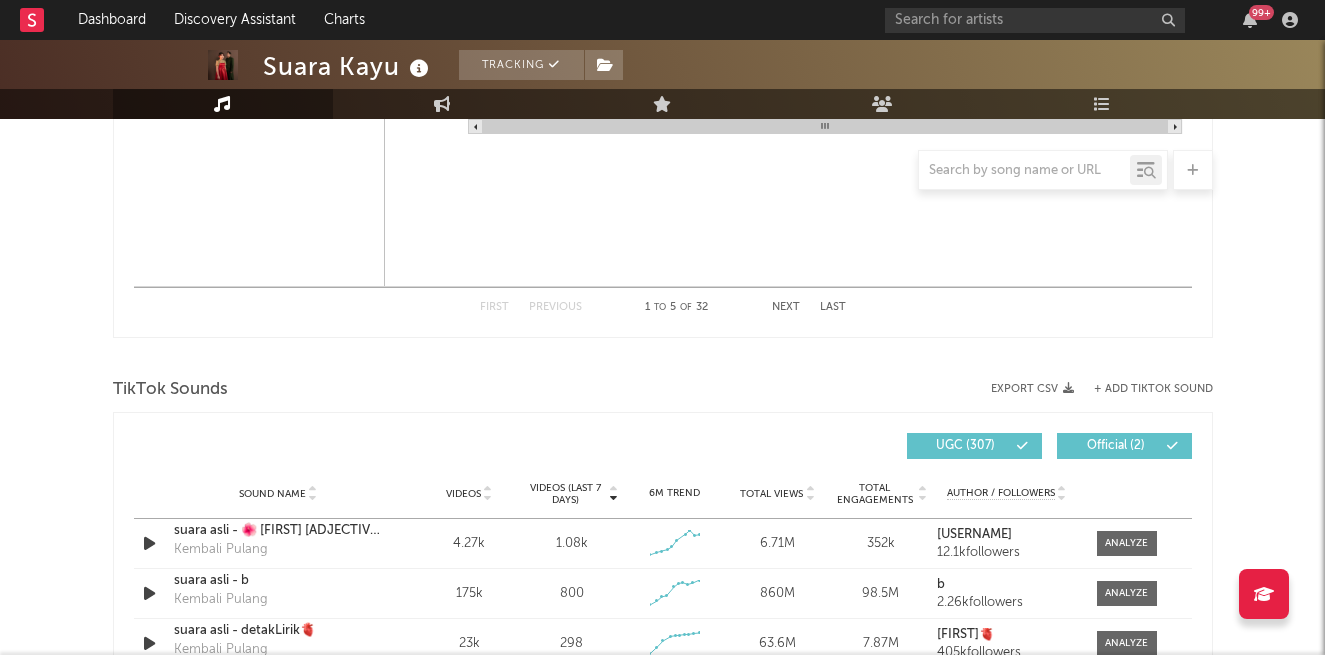click at bounding box center (1024, 170) 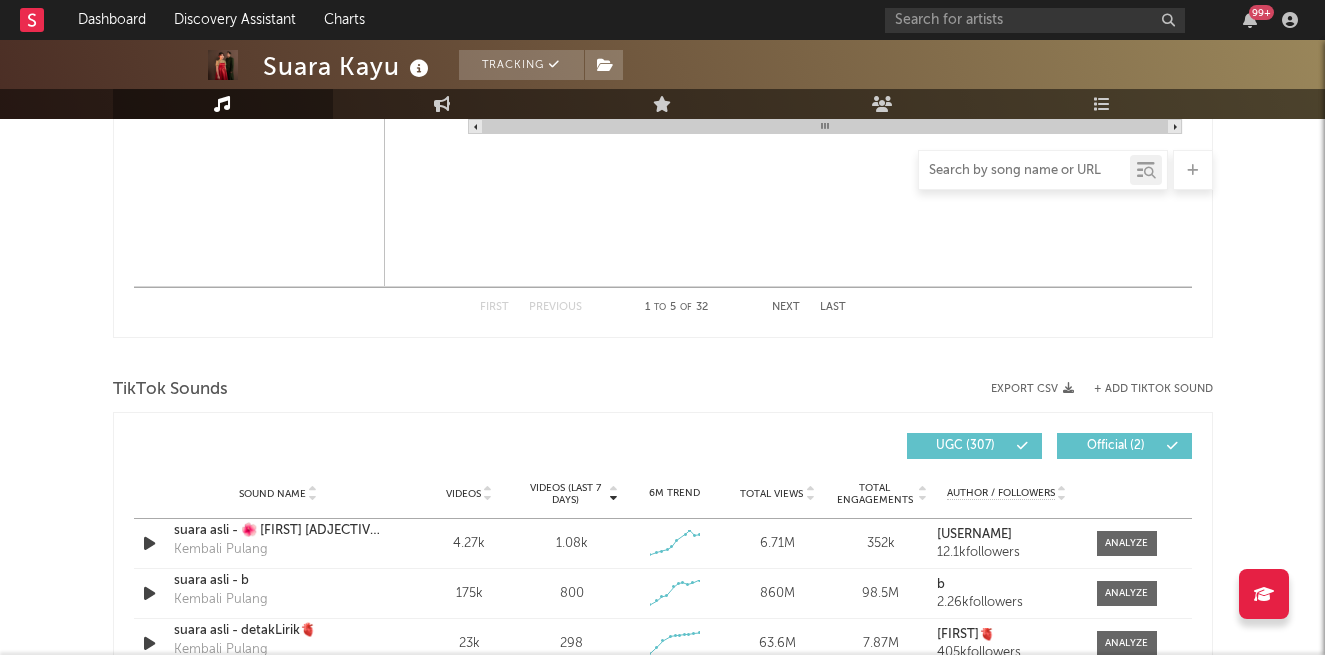click at bounding box center (1024, 171) 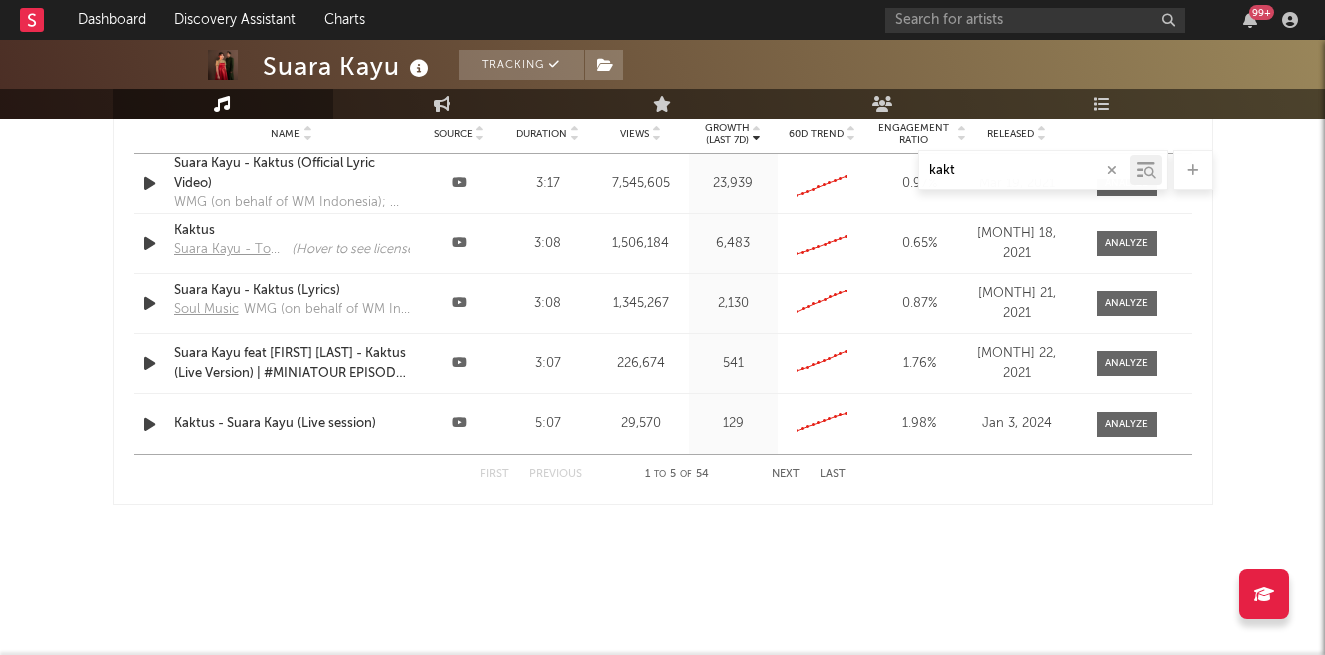 scroll, scrollTop: 2941, scrollLeft: 0, axis: vertical 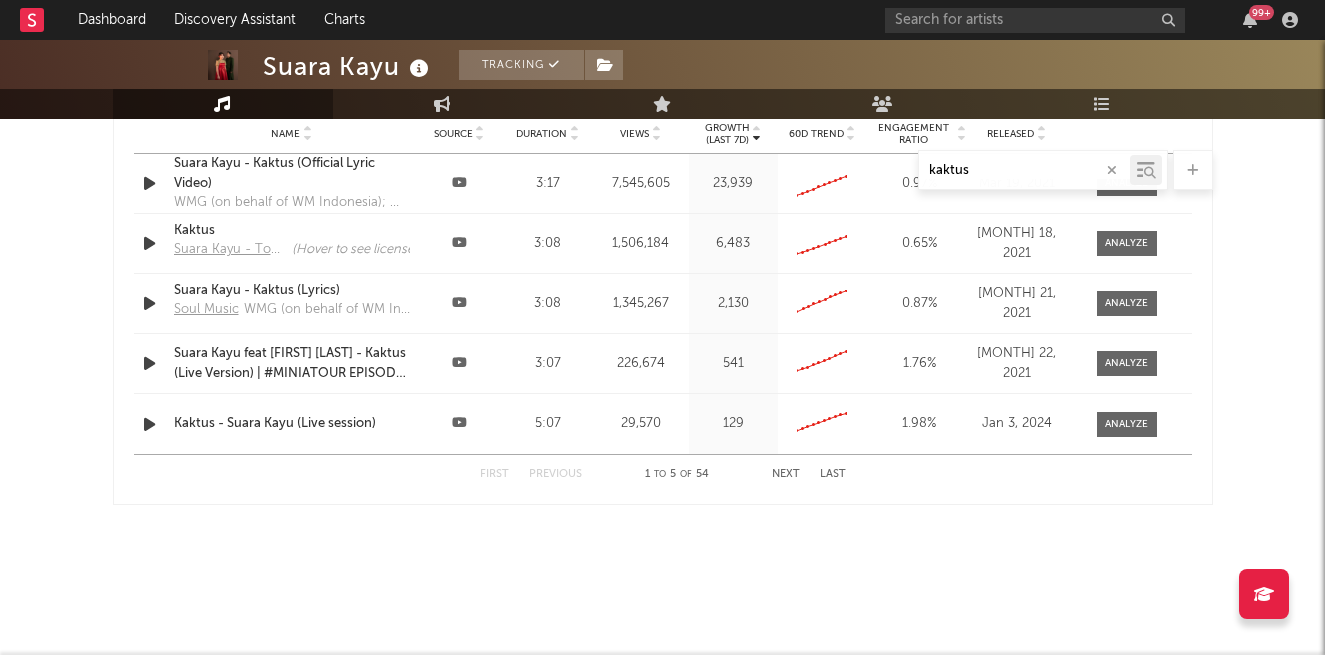 type on "kaktus" 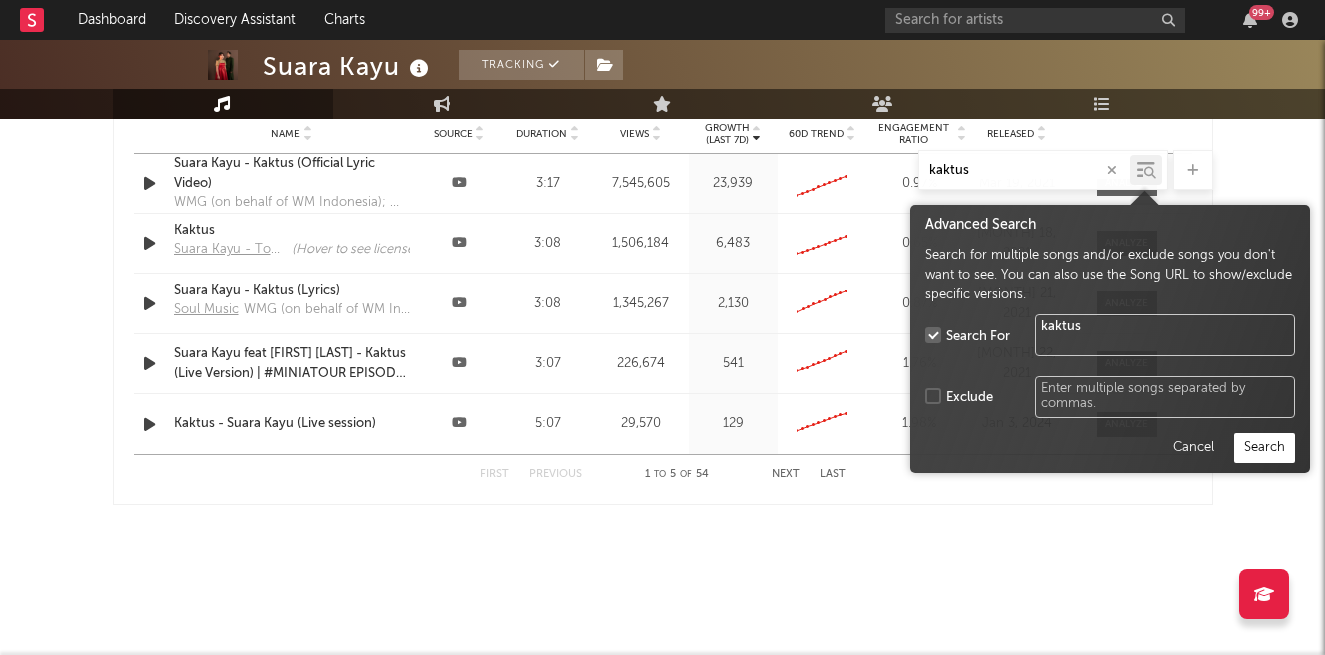 click at bounding box center [1150, 173] 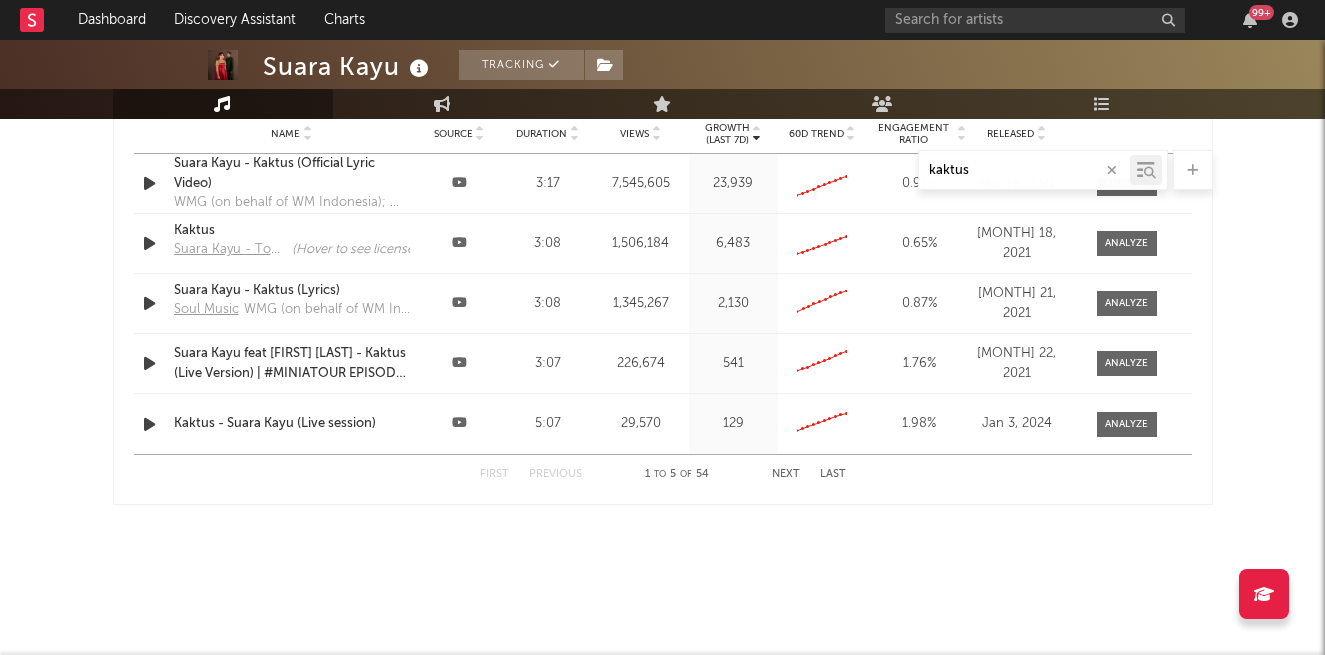 click on "Music kaktus Total Artist Consumption Luminate - Daily Luminate - Weekly BMAT - Weekly OCC - Weekly Zoom 1w 1m 3m 6m YTD 1y All 2025-06-30 2025-07-30 Created with Highcharts 10.3.3 Luminate Daily Streams Luminate Daily Consumption 30. Jun 14. Jul 28. Jul 2. Jul 4. Jul 6. Jul 8. Jul 10. Jul 12. Jul 16. Jul 18. Jul 20. Jul 22. Jul 24. Jul 26. Jul 30. Jul 30. … 2022 2023 2024 2025 0 250k 500k 750k Zoom 1w 1m 3m 6m YTD 1y All Jun 30, 2025 → Jul 30, 2025 Global Streaming On-Demand Audio Ex-US Streaming On-Demand Audio US Streaming On-Demand Audio Wednesday, Jul 30, 2025 ​ Global Streaming On-Demand Audio :  422,087 ​ Ex-US Streaming On-Demand Audio :  428,256 ​ US Streaming On-Demand Audio :  0 ​ Recent DSP Releases Export CSV  Showing results for  kaktus Last Day Spotify Plays Copyright 7 Day Spotify Plays Last Day Spotify Plays ATD Spotify Plays Spotify Popularity Released Global ATD Audio Streams Global Rolling 7D Audio Streams Estimated % Playlist Streams Last Day Spotify Popularity Originals   (" at bounding box center (663, -1053) 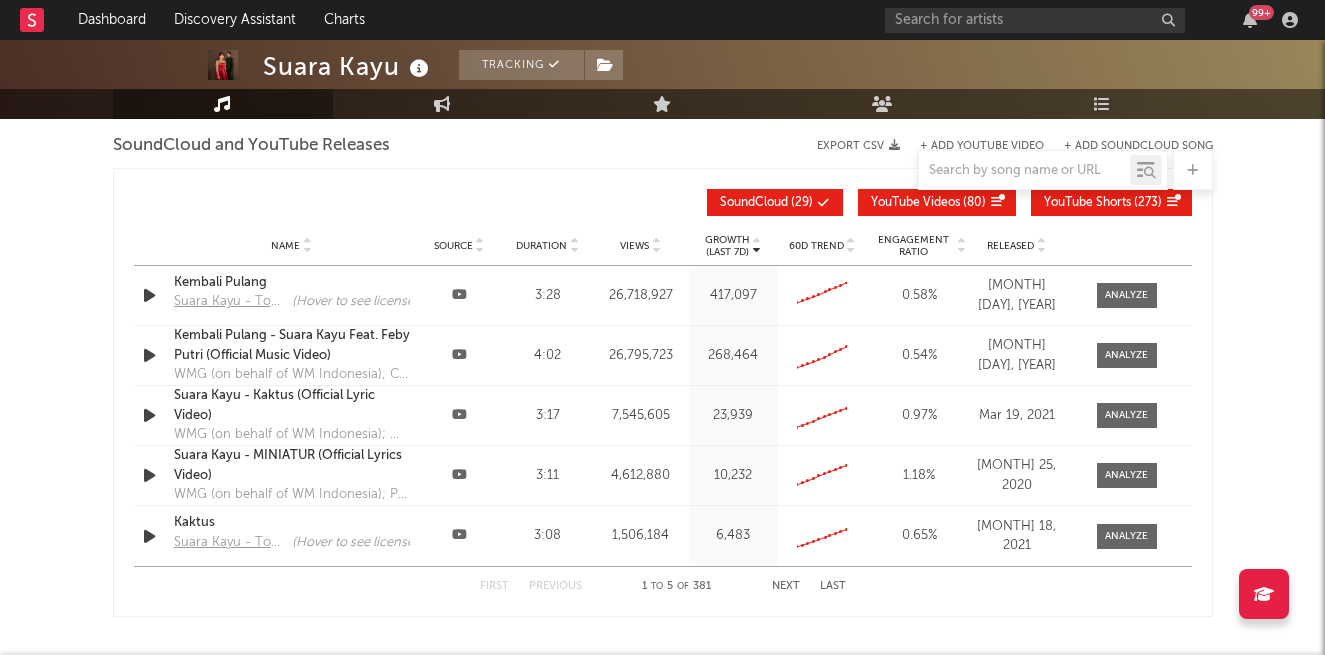 scroll, scrollTop: 6095, scrollLeft: 0, axis: vertical 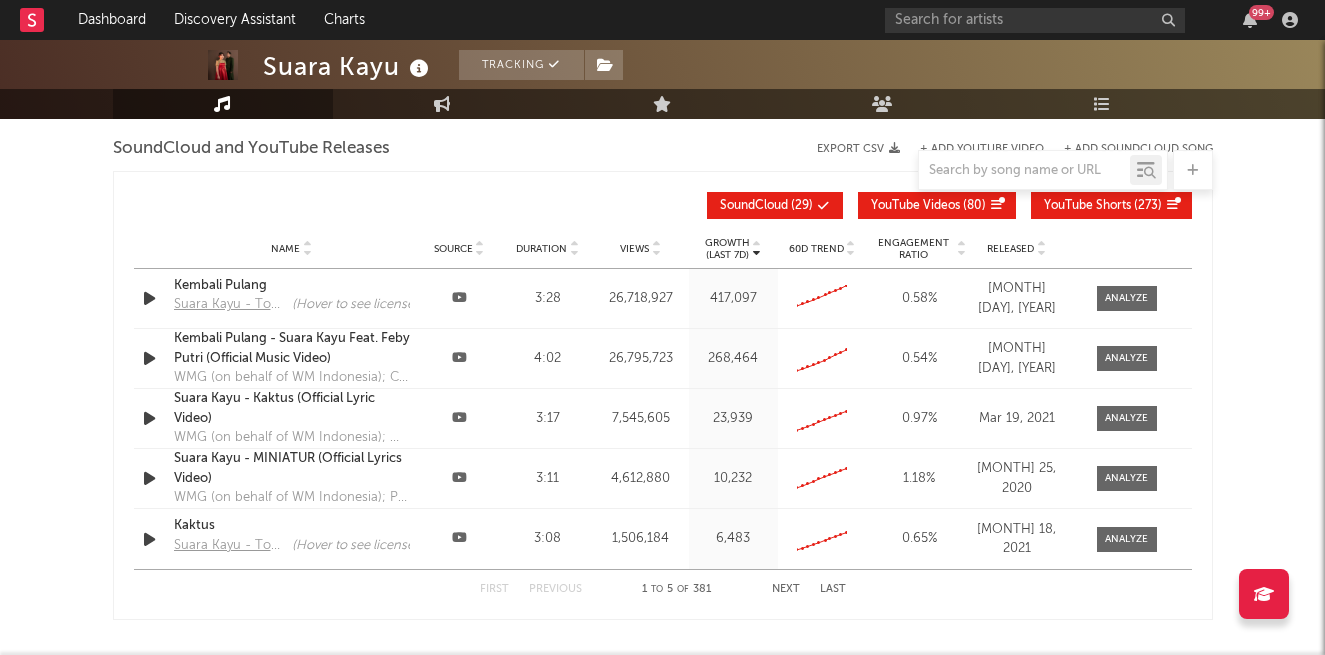 click at bounding box center (1024, 170) 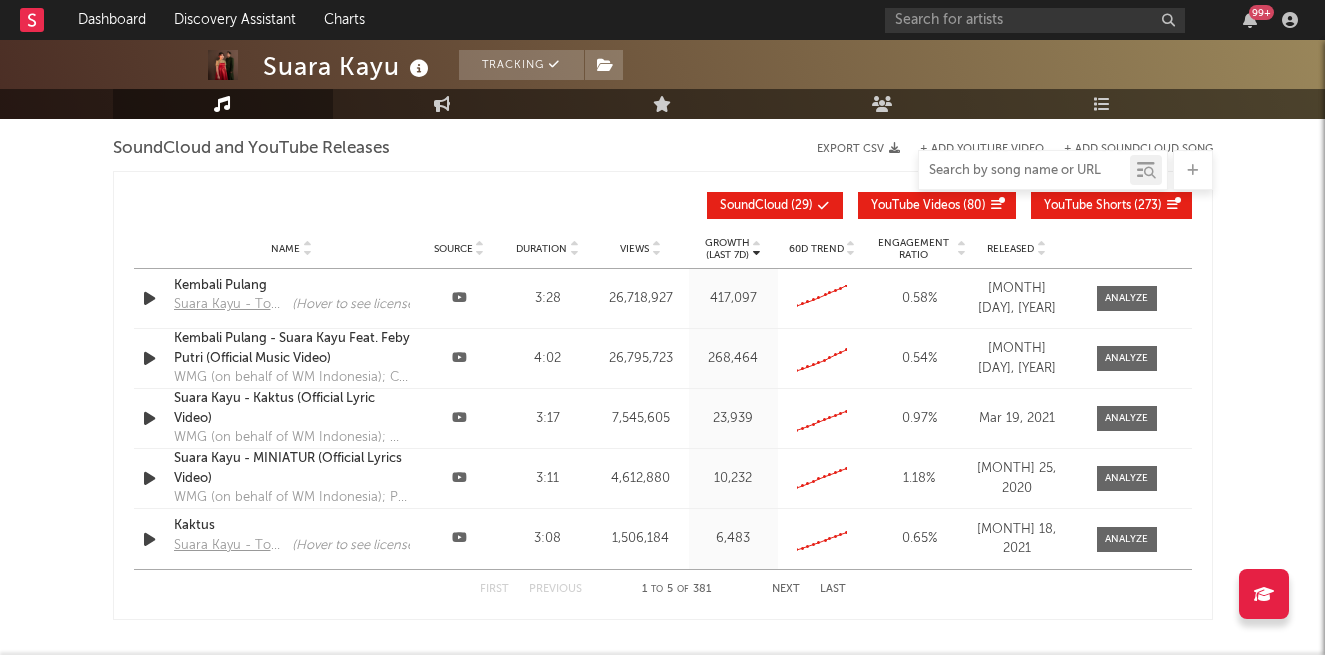 click at bounding box center (1024, 171) 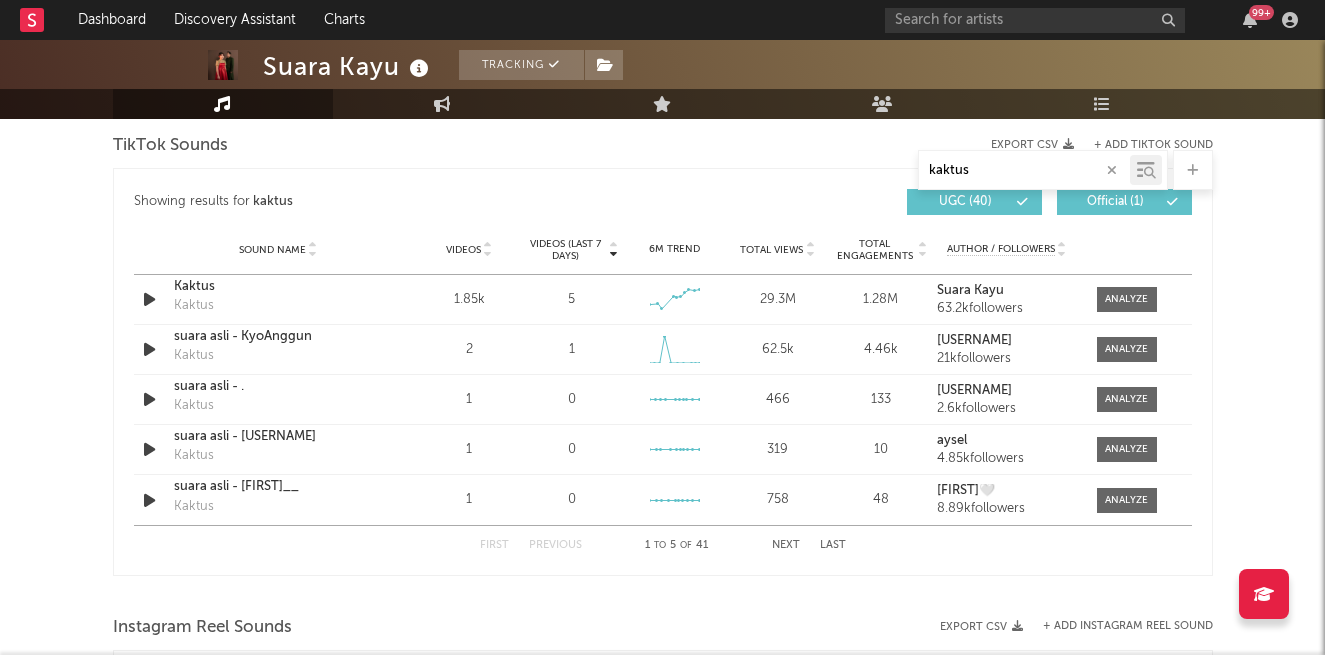 scroll, scrollTop: 2065, scrollLeft: 0, axis: vertical 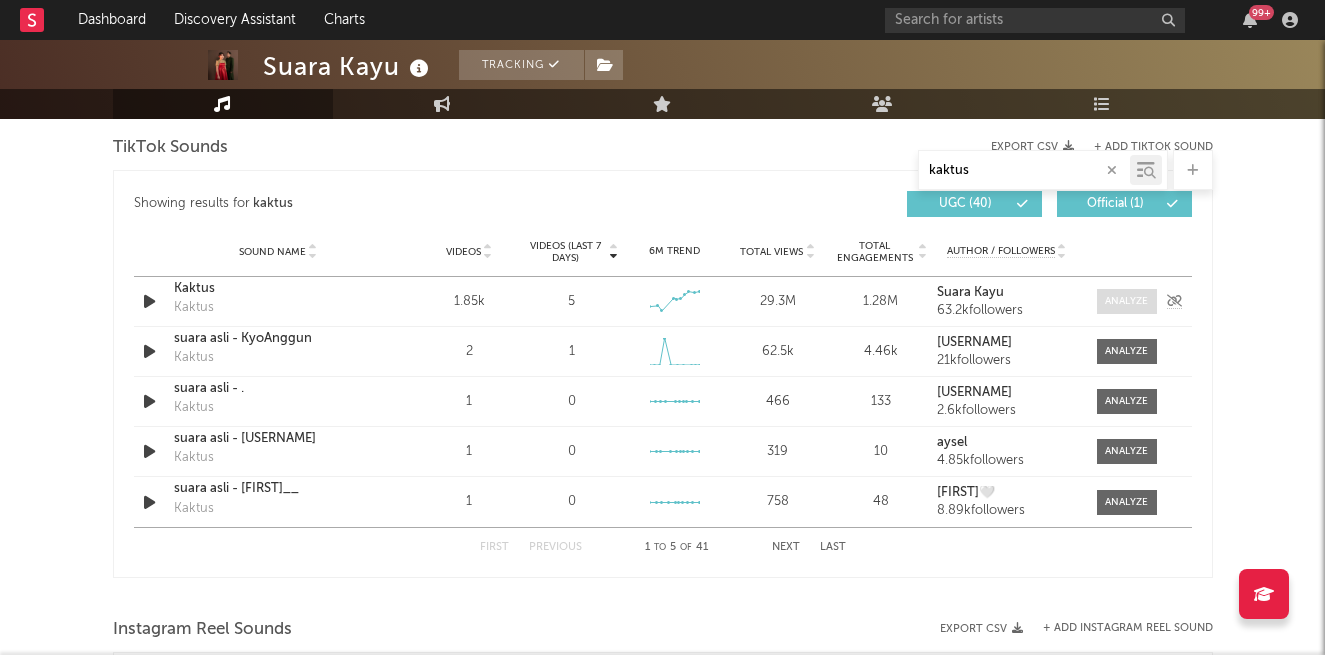type on "kaktus" 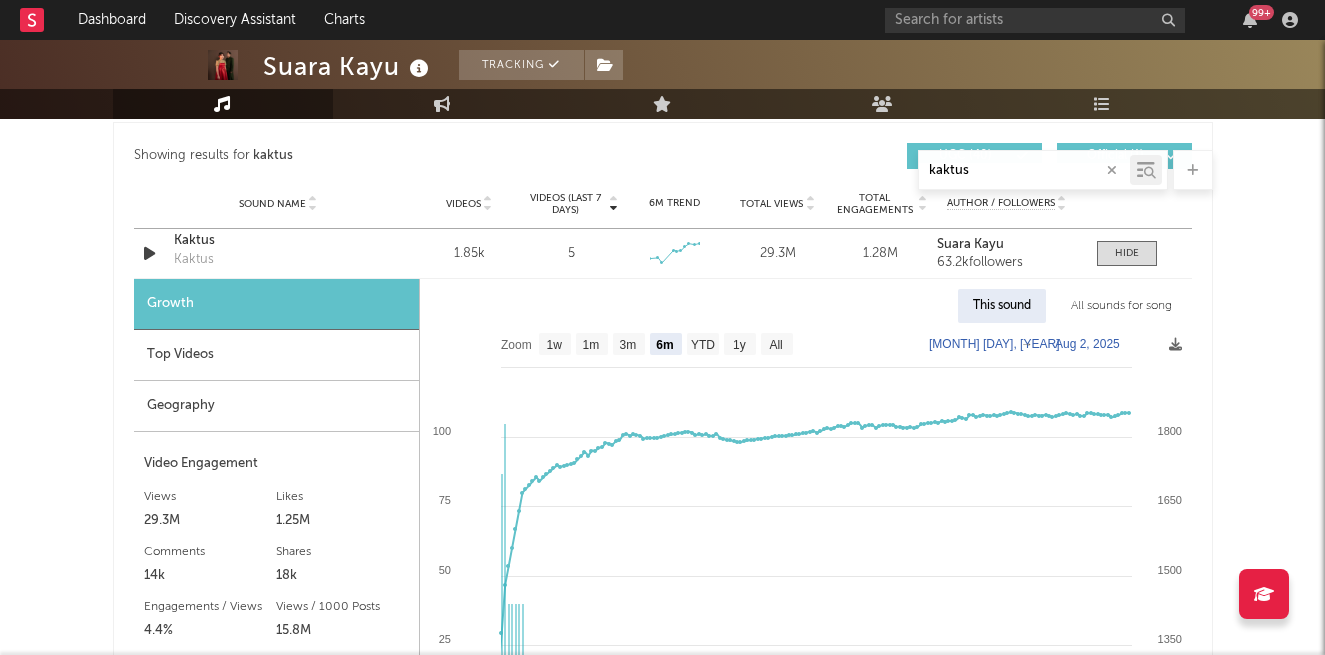 scroll, scrollTop: 2106, scrollLeft: 0, axis: vertical 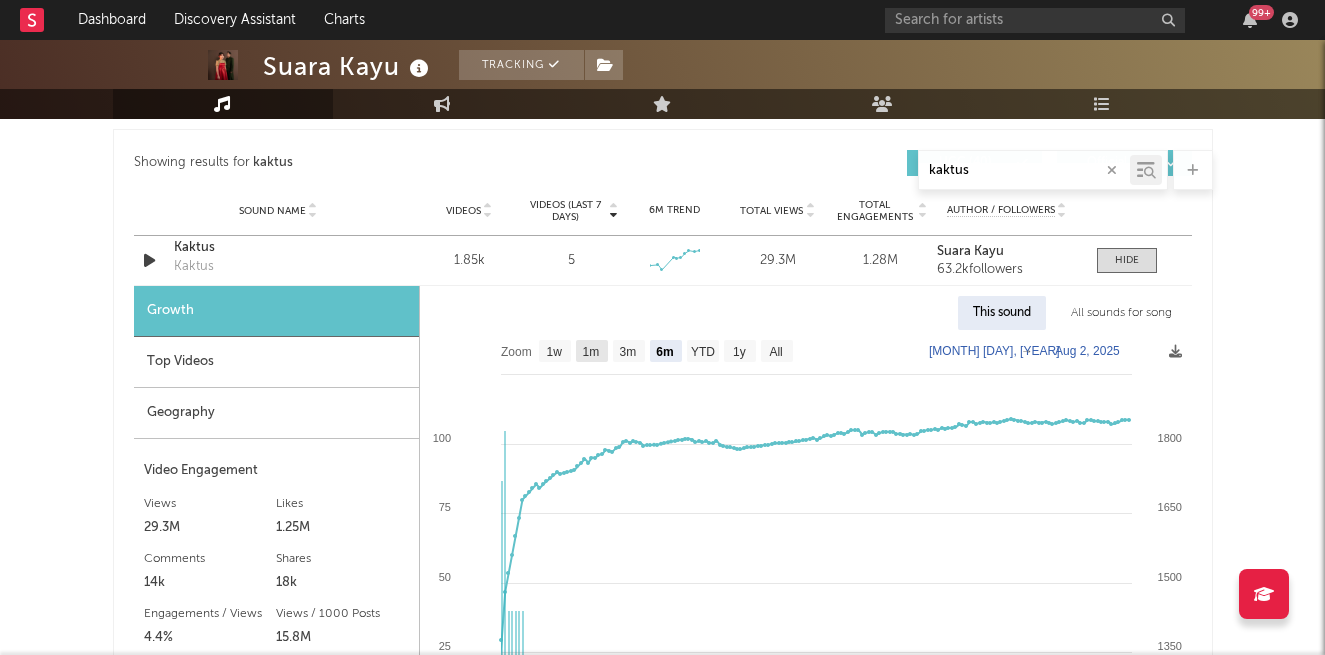 click on "1m" 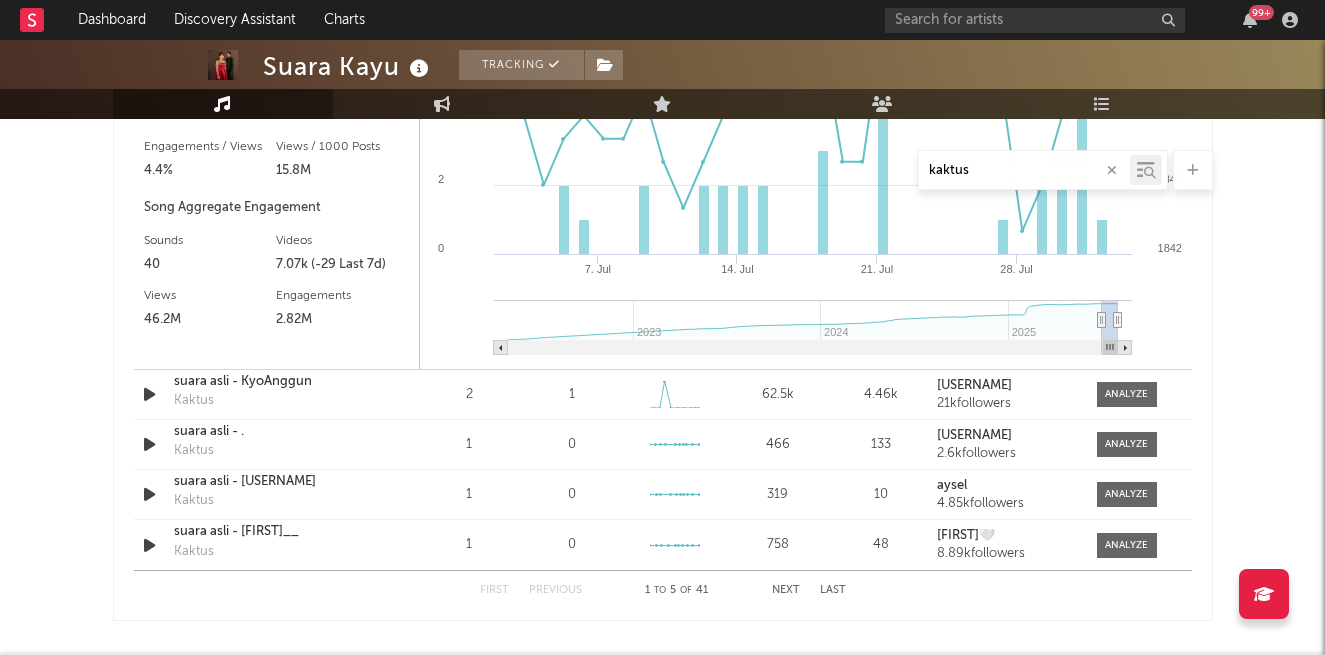 scroll, scrollTop: 2577, scrollLeft: 0, axis: vertical 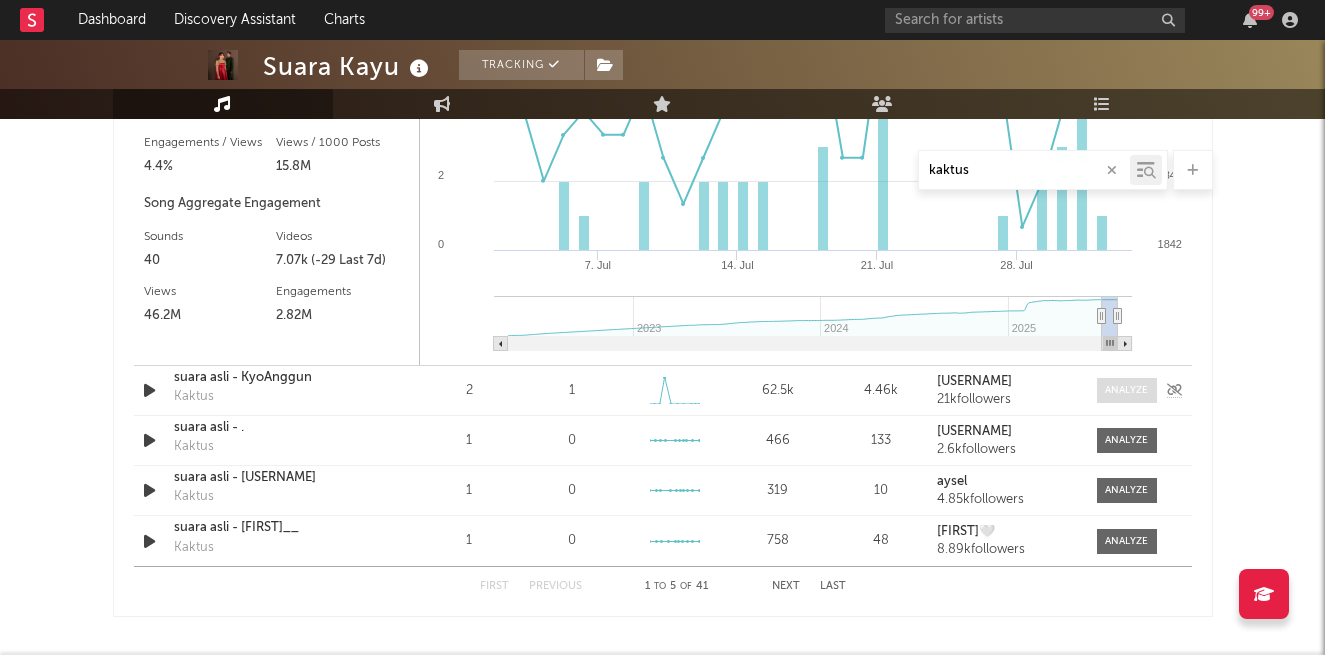click at bounding box center [1126, 390] 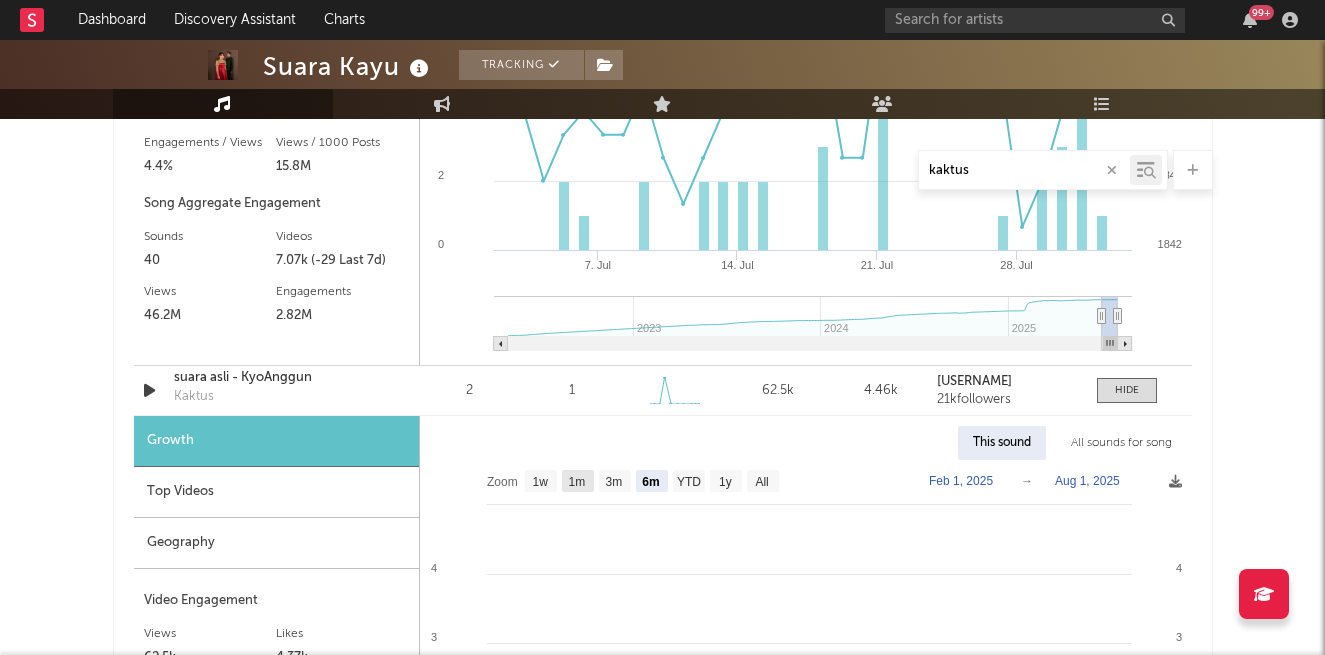 click on "1m" 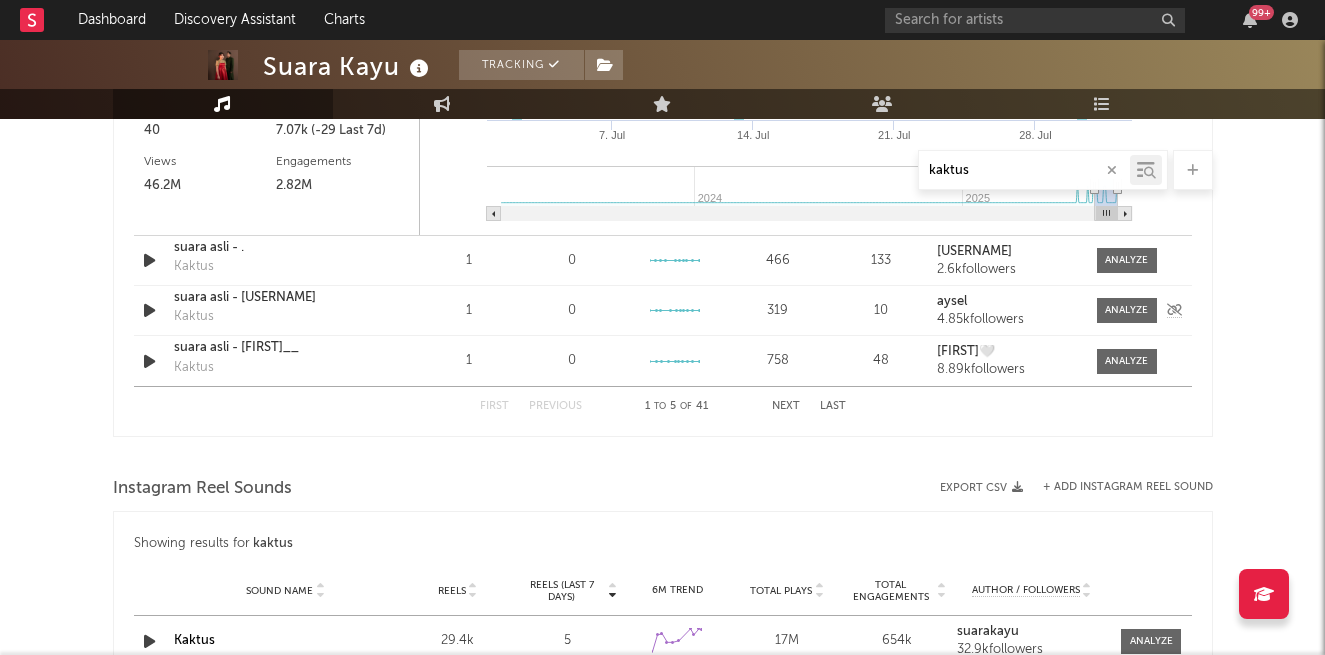 scroll, scrollTop: 3309, scrollLeft: 0, axis: vertical 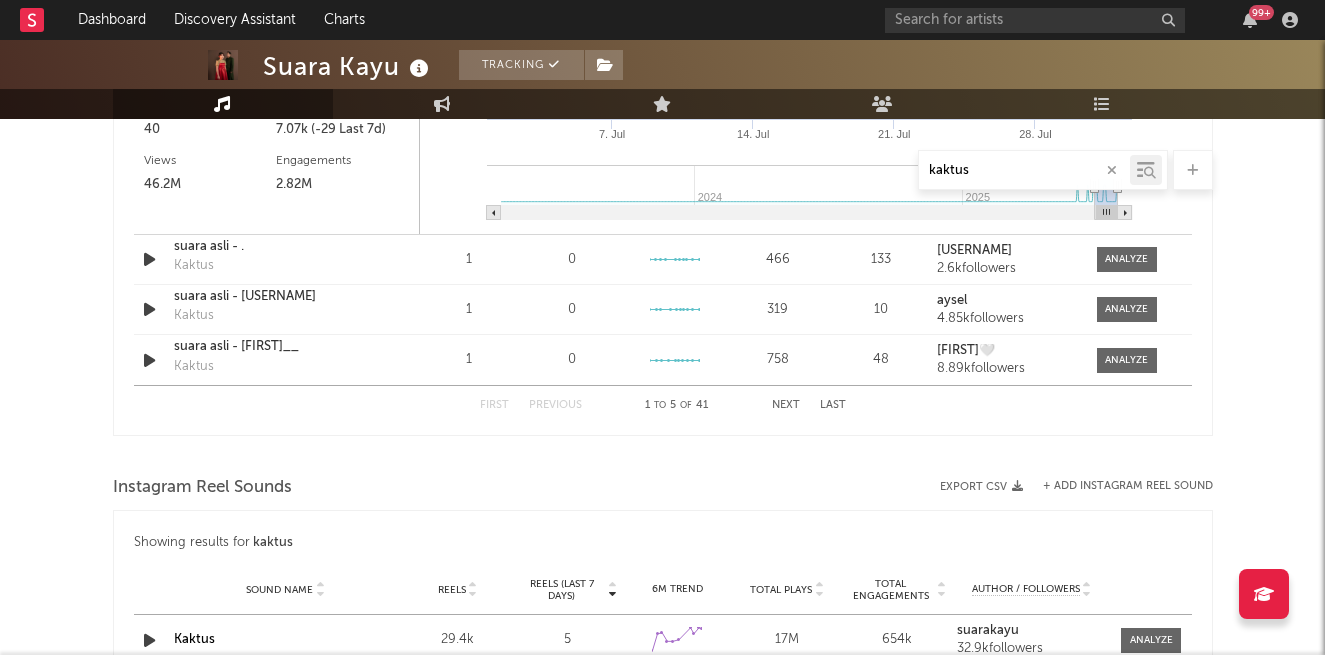 click on "Next" at bounding box center (786, 405) 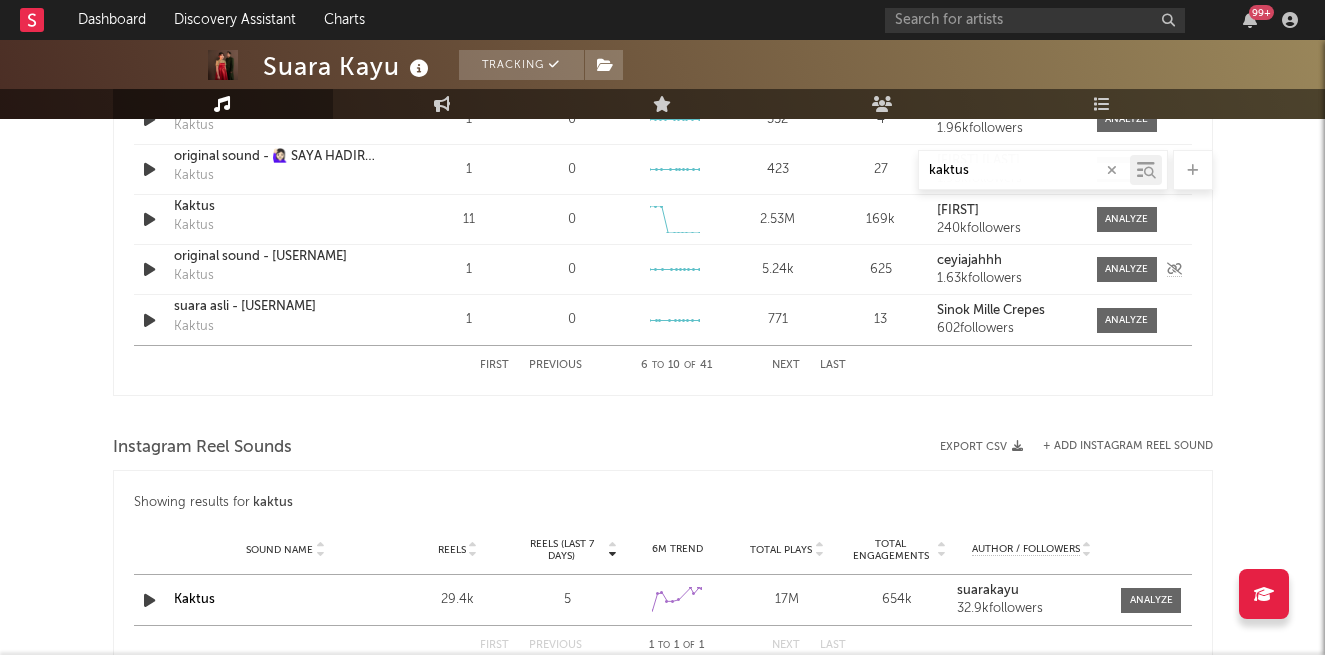 scroll, scrollTop: 2241, scrollLeft: 0, axis: vertical 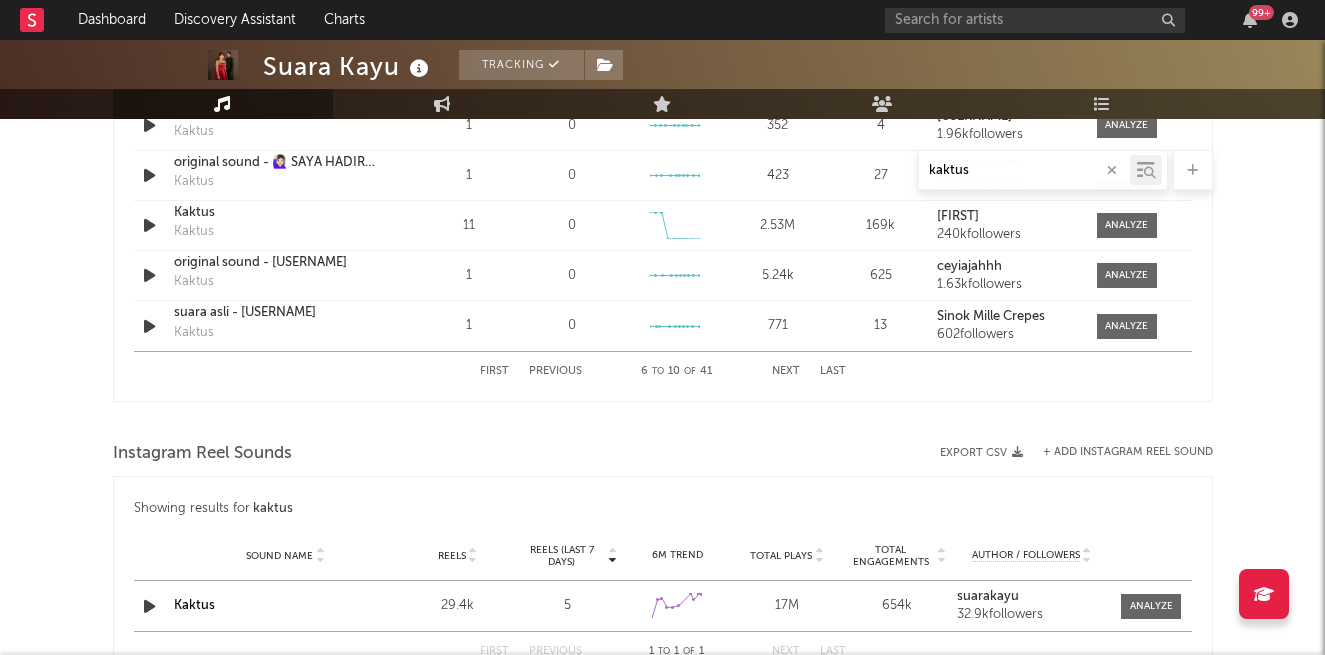 click on "Next" at bounding box center (786, 371) 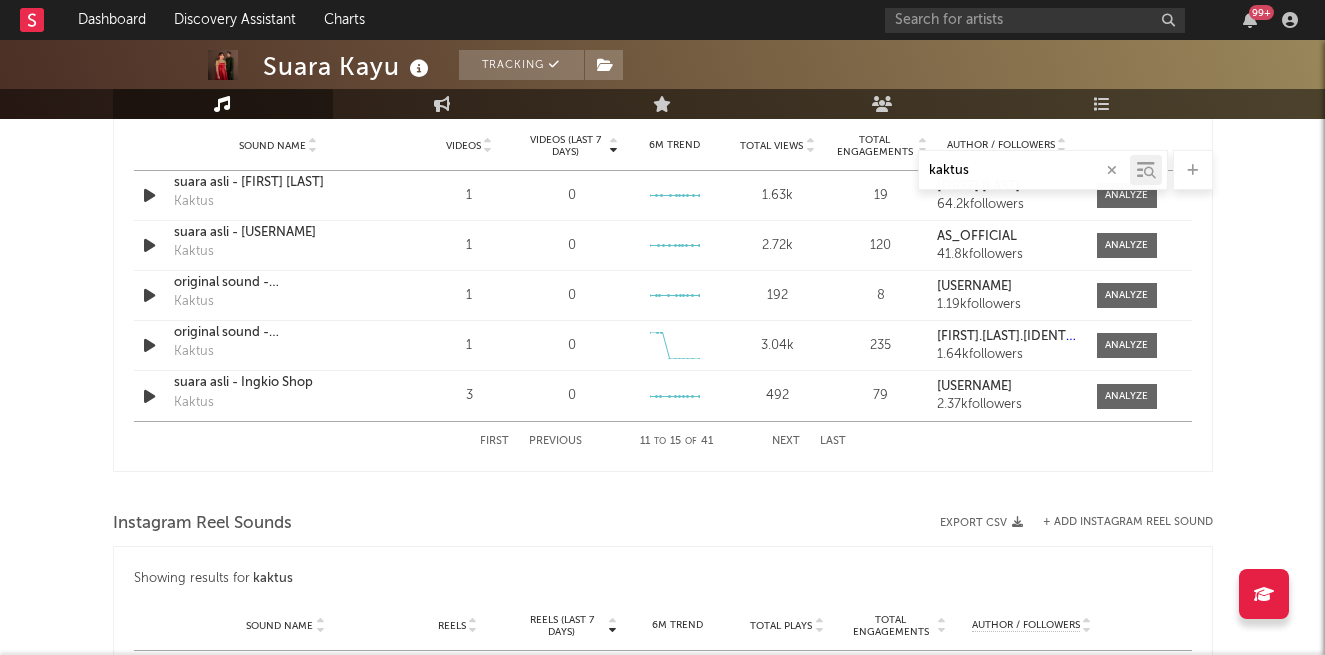 scroll, scrollTop: 2170, scrollLeft: 0, axis: vertical 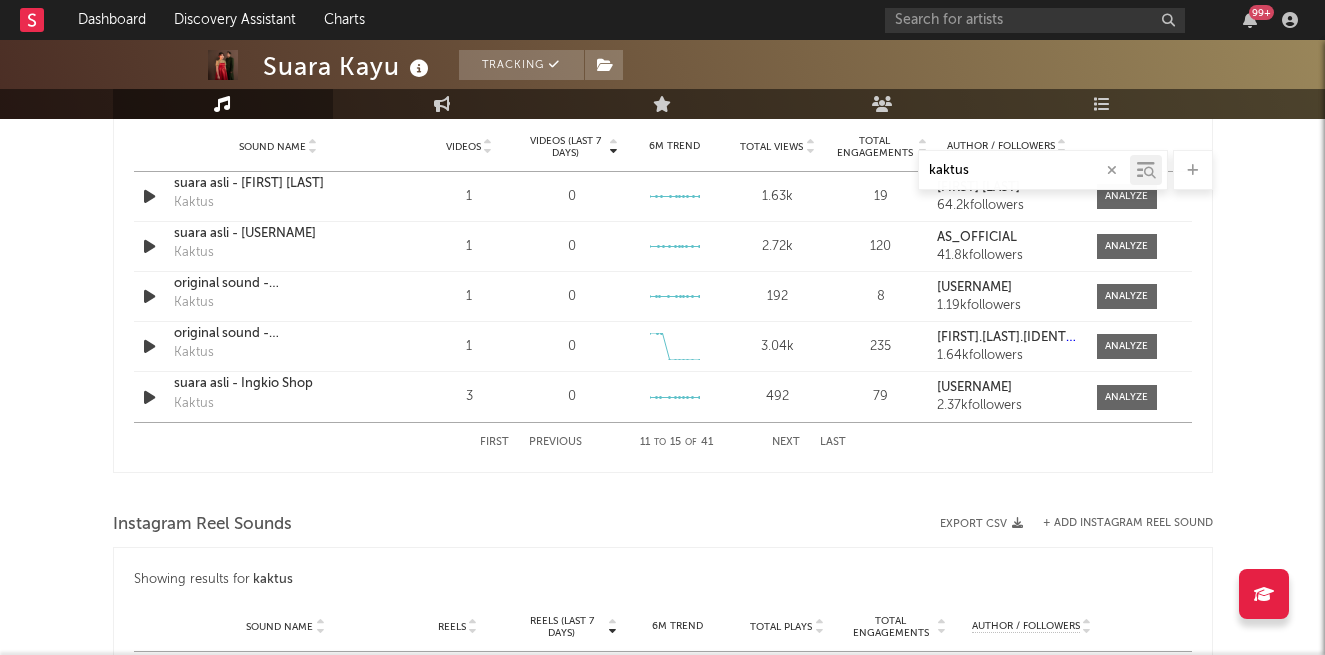 click on "Next" at bounding box center [786, 442] 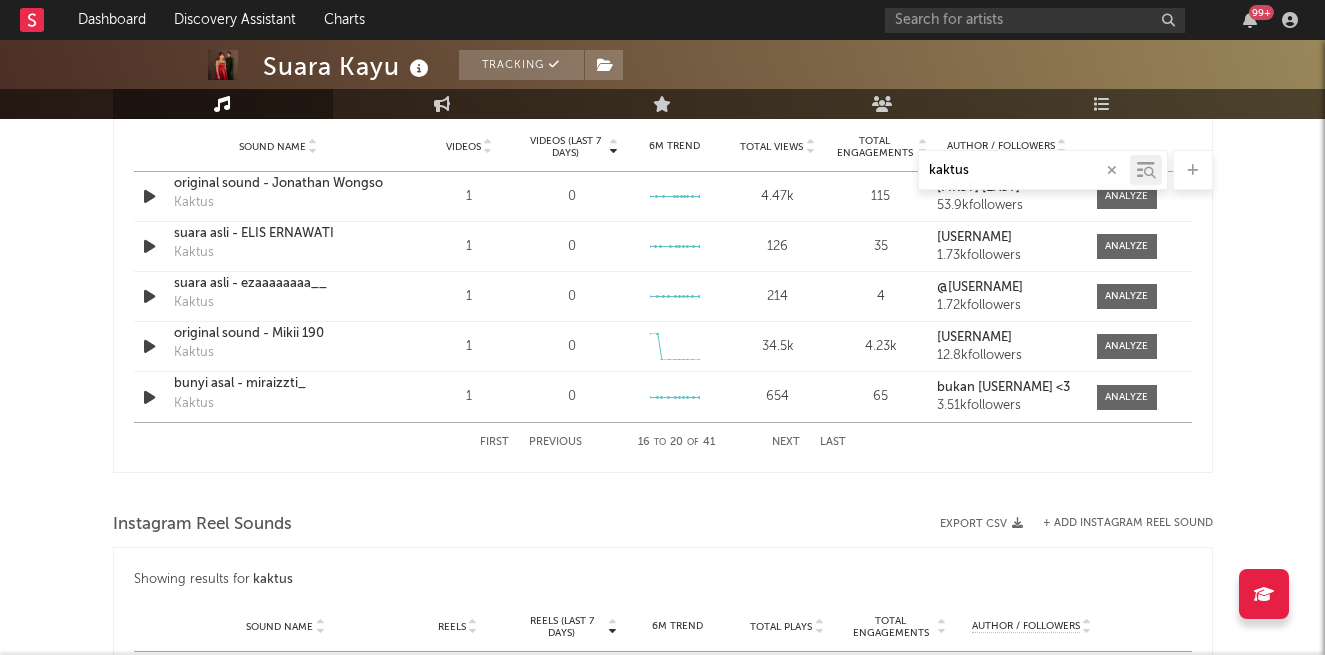 click on "Next" at bounding box center [786, 442] 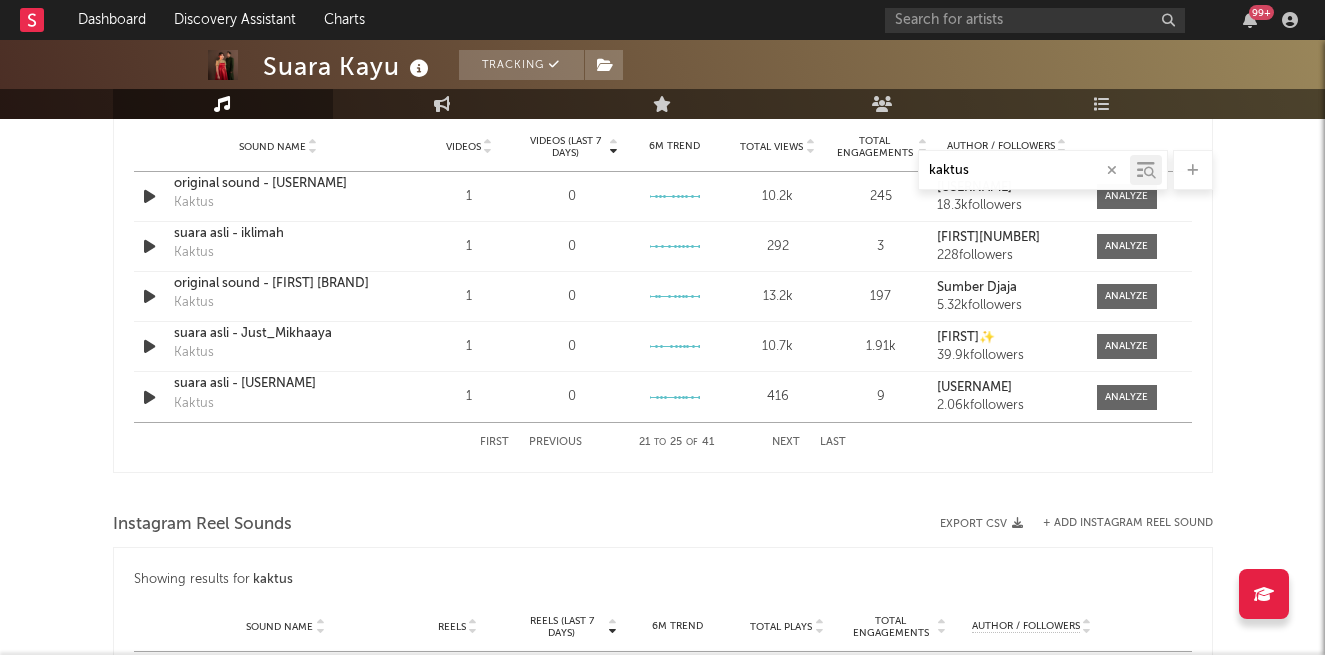 click on "Next" at bounding box center [786, 442] 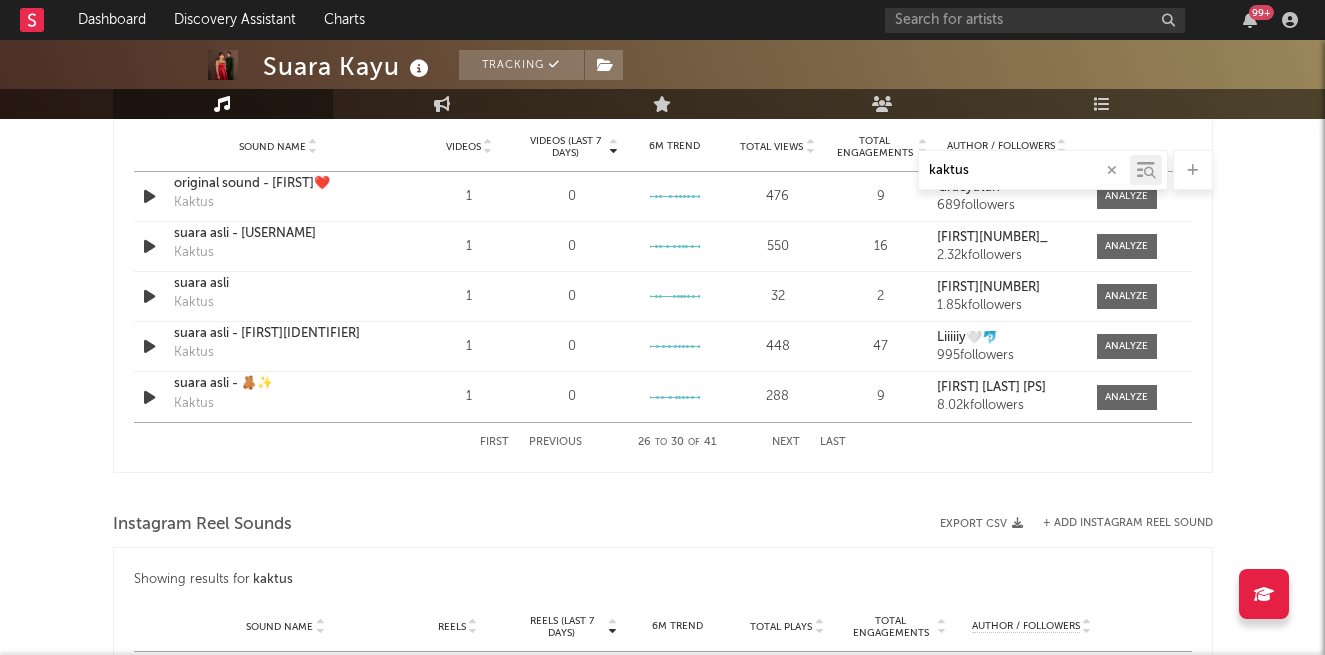 click on "Next" at bounding box center (786, 442) 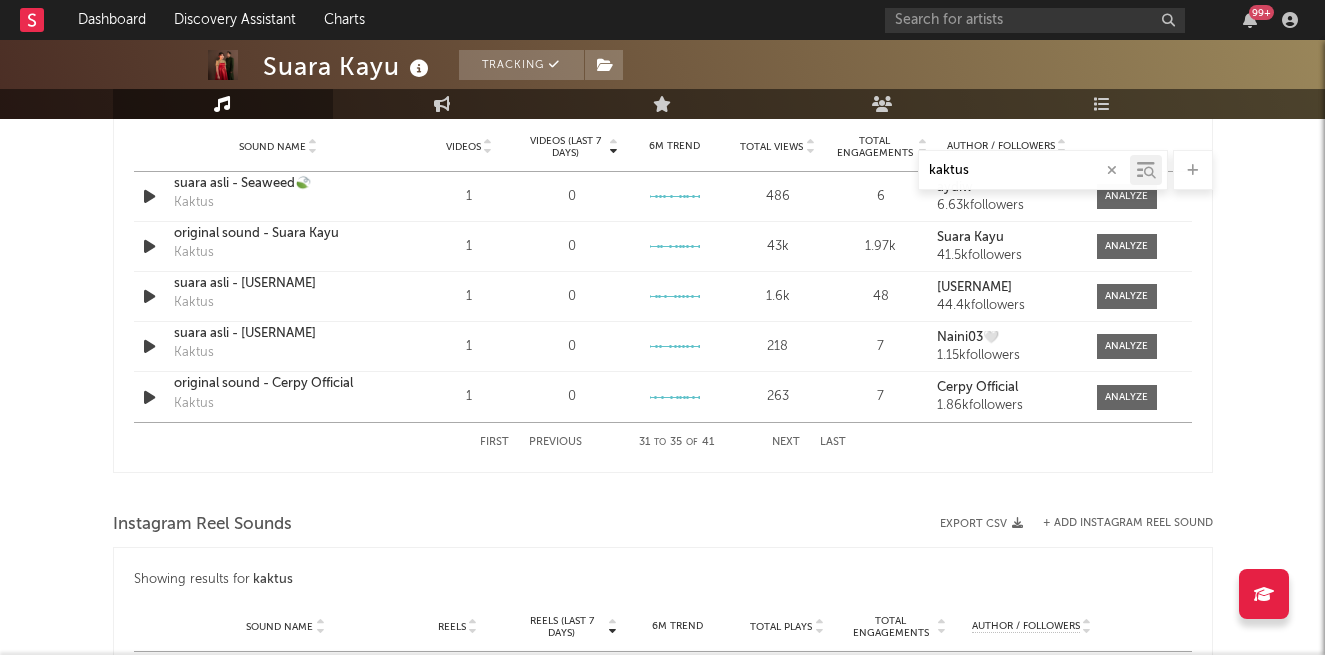 click on "Next" at bounding box center (786, 442) 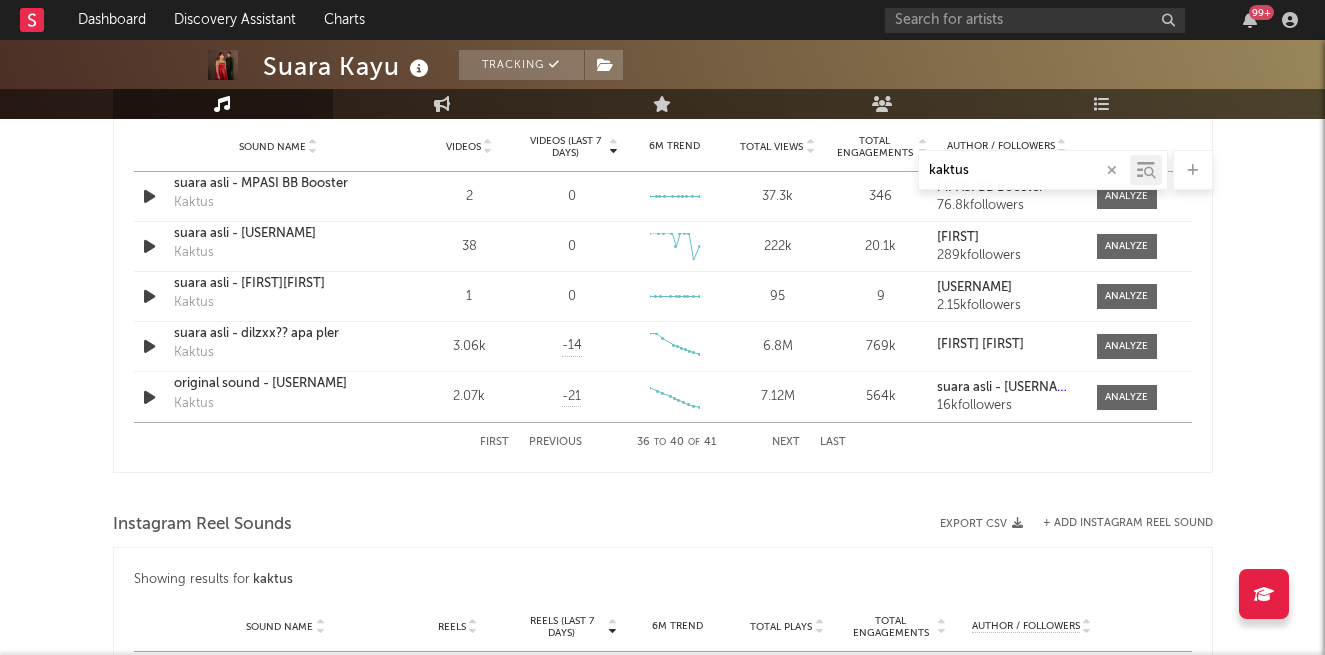 click on "Next" at bounding box center (786, 442) 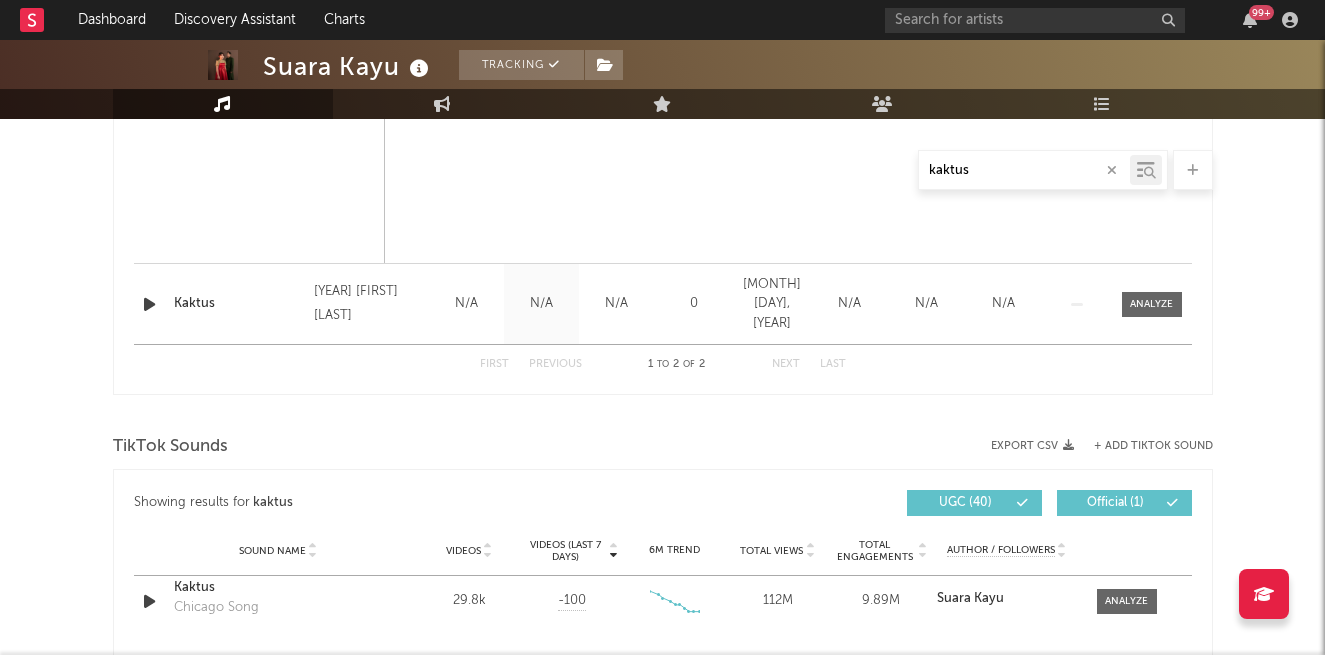 scroll, scrollTop: 1763, scrollLeft: 0, axis: vertical 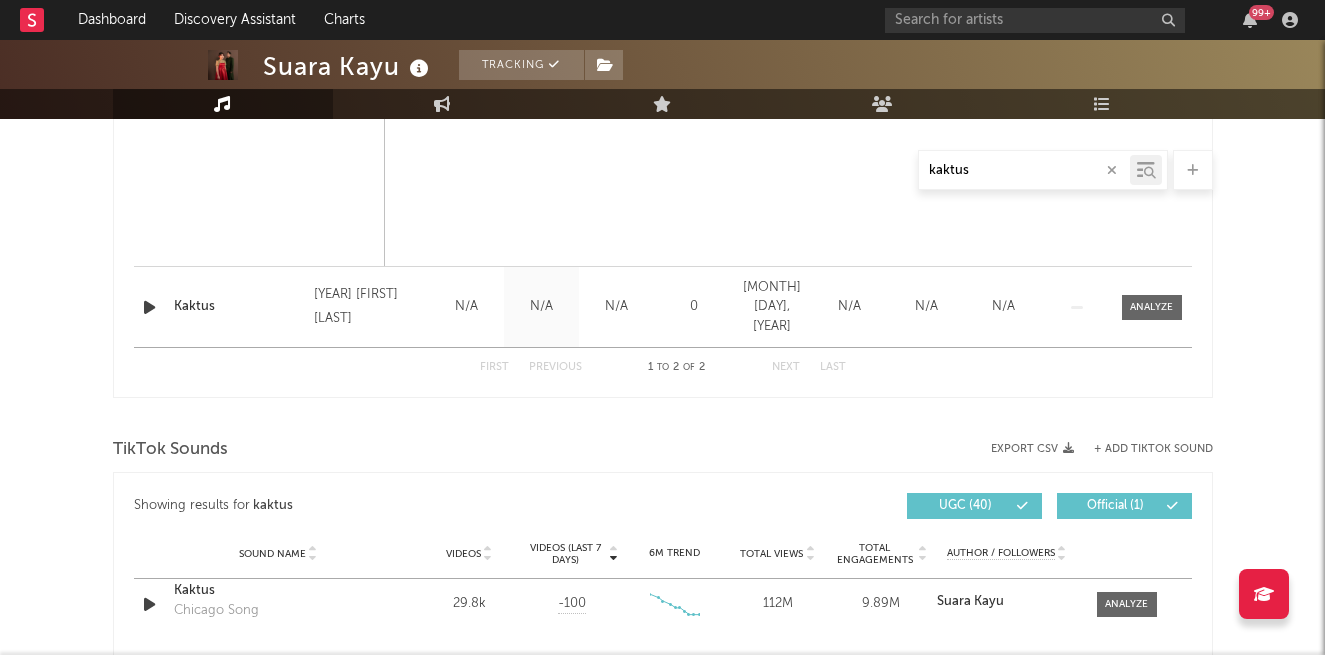 drag, startPoint x: 988, startPoint y: 169, endPoint x: 899, endPoint y: 171, distance: 89.02247 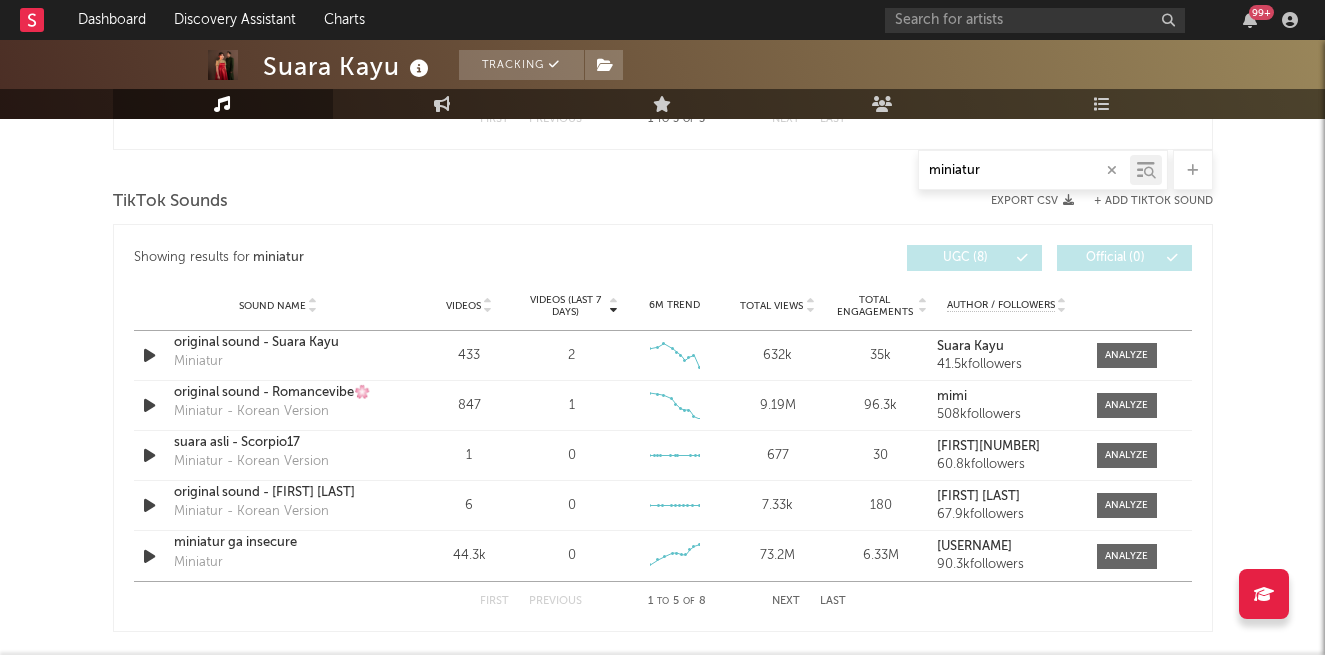 scroll, scrollTop: 2095, scrollLeft: 0, axis: vertical 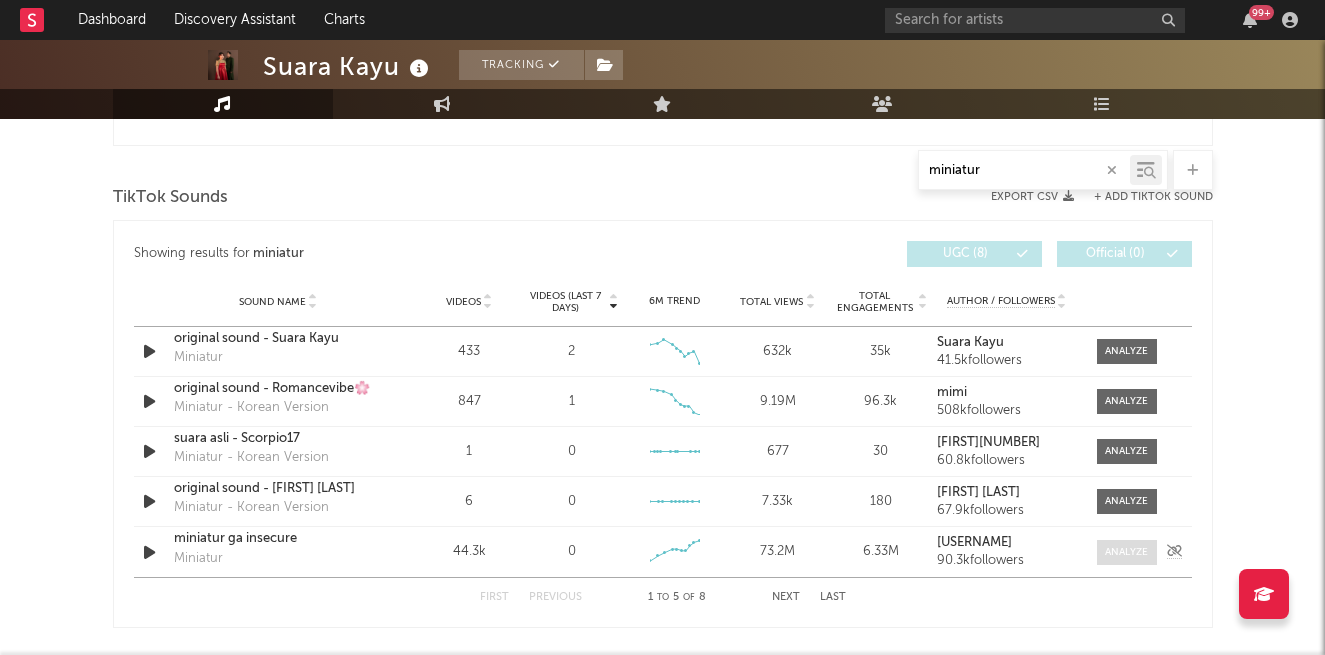 type on "miniatur" 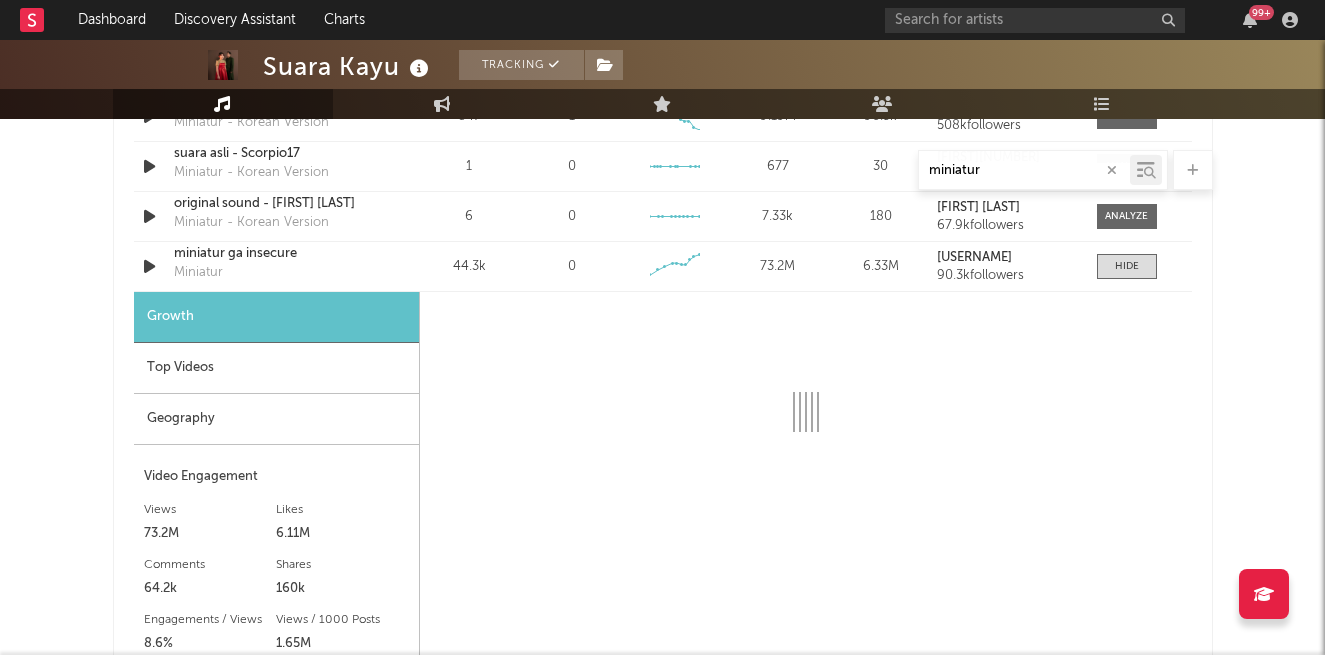 scroll, scrollTop: 2365, scrollLeft: 0, axis: vertical 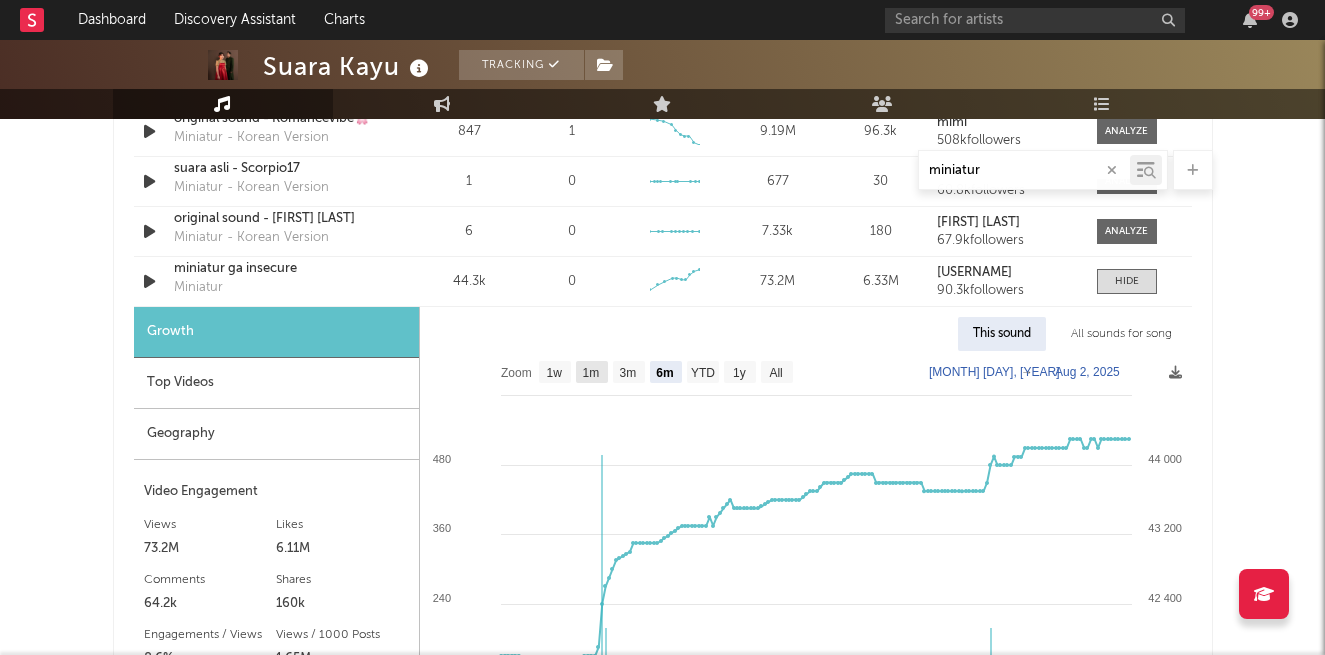 click on "1m" 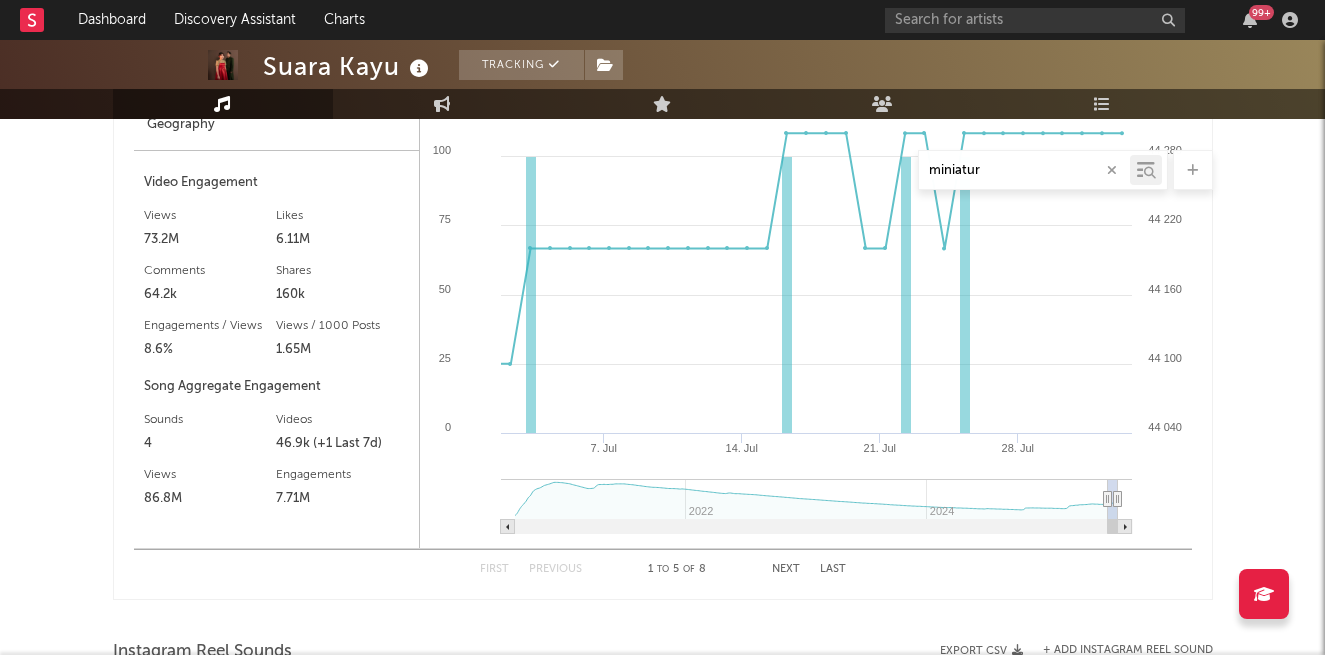 scroll, scrollTop: 2686, scrollLeft: 0, axis: vertical 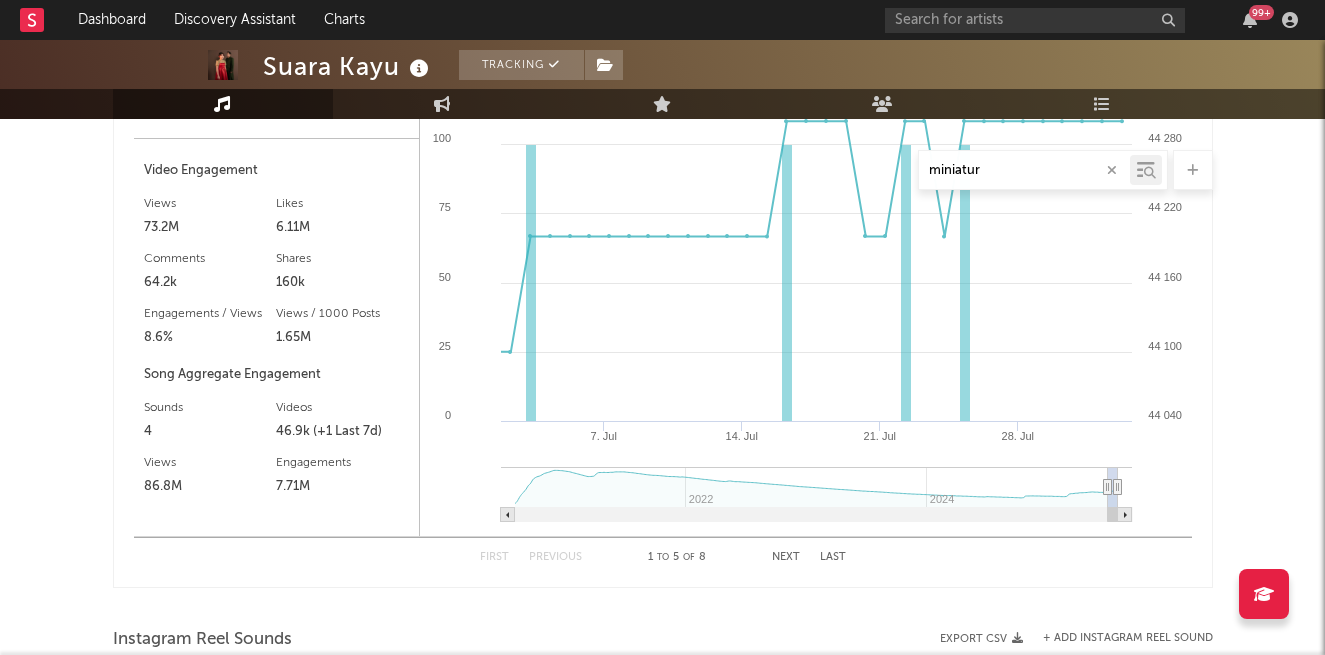 click on "Next" at bounding box center (786, 557) 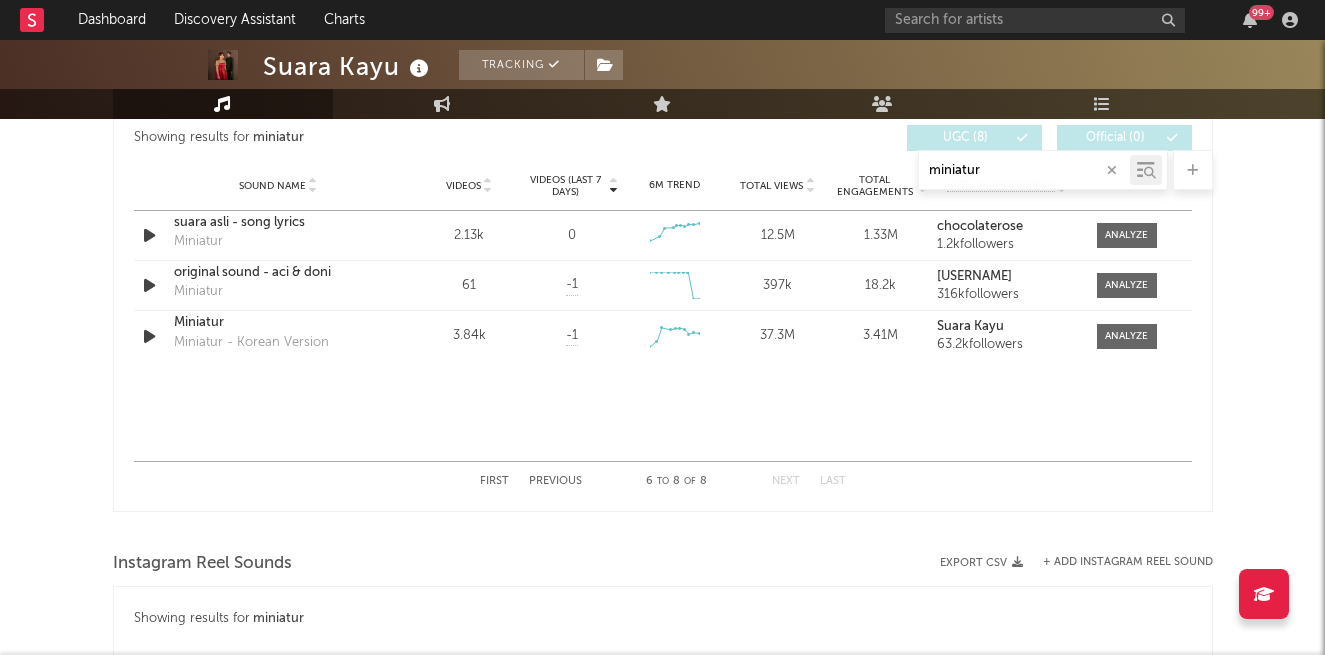 scroll, scrollTop: 2206, scrollLeft: 0, axis: vertical 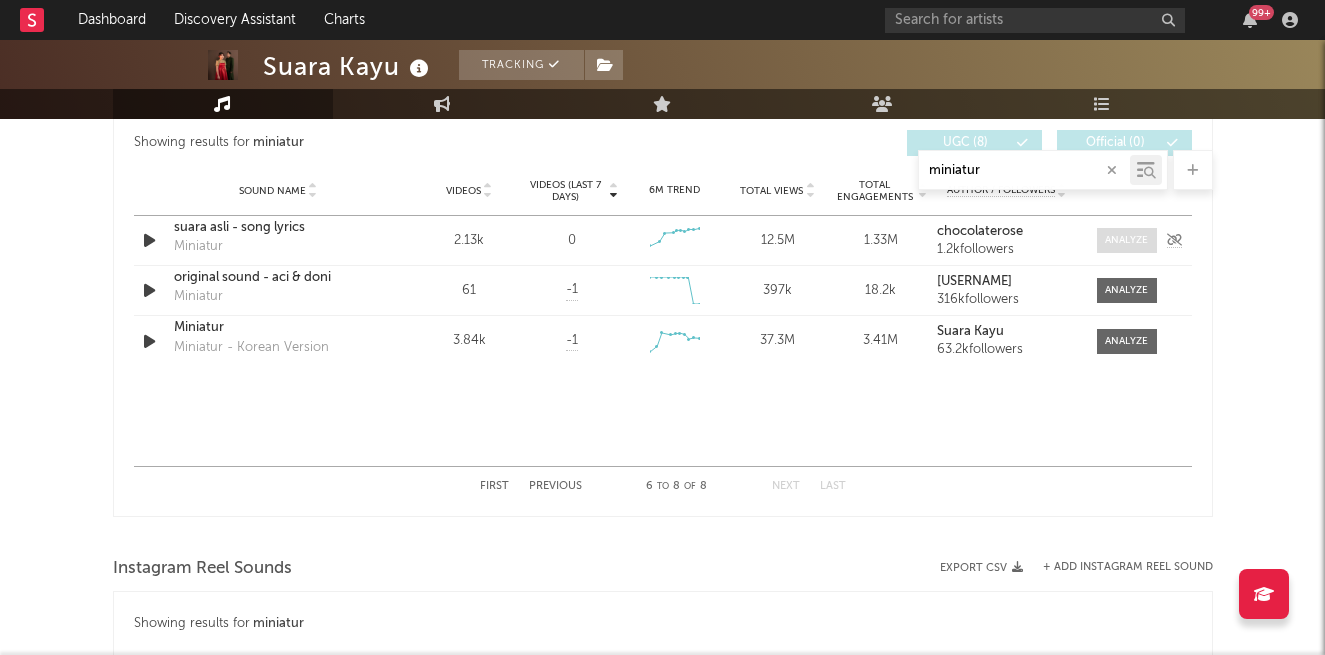 click at bounding box center [1126, 240] 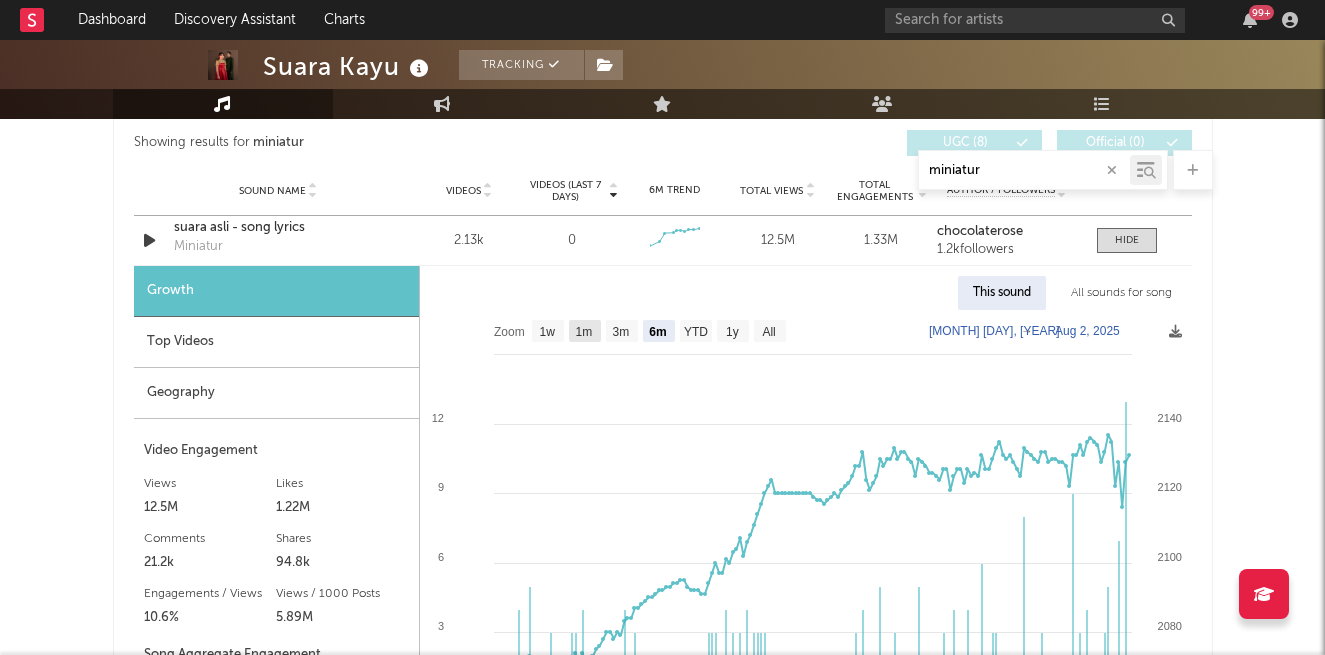 click 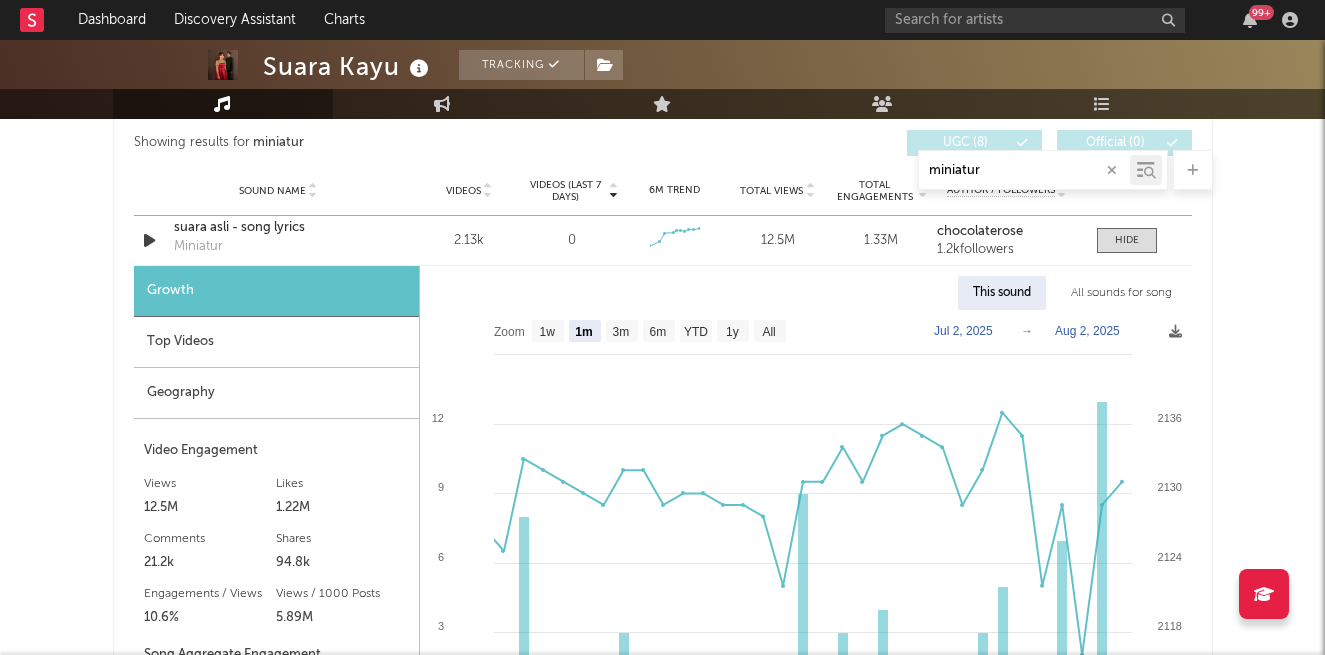 click at bounding box center (1112, 170) 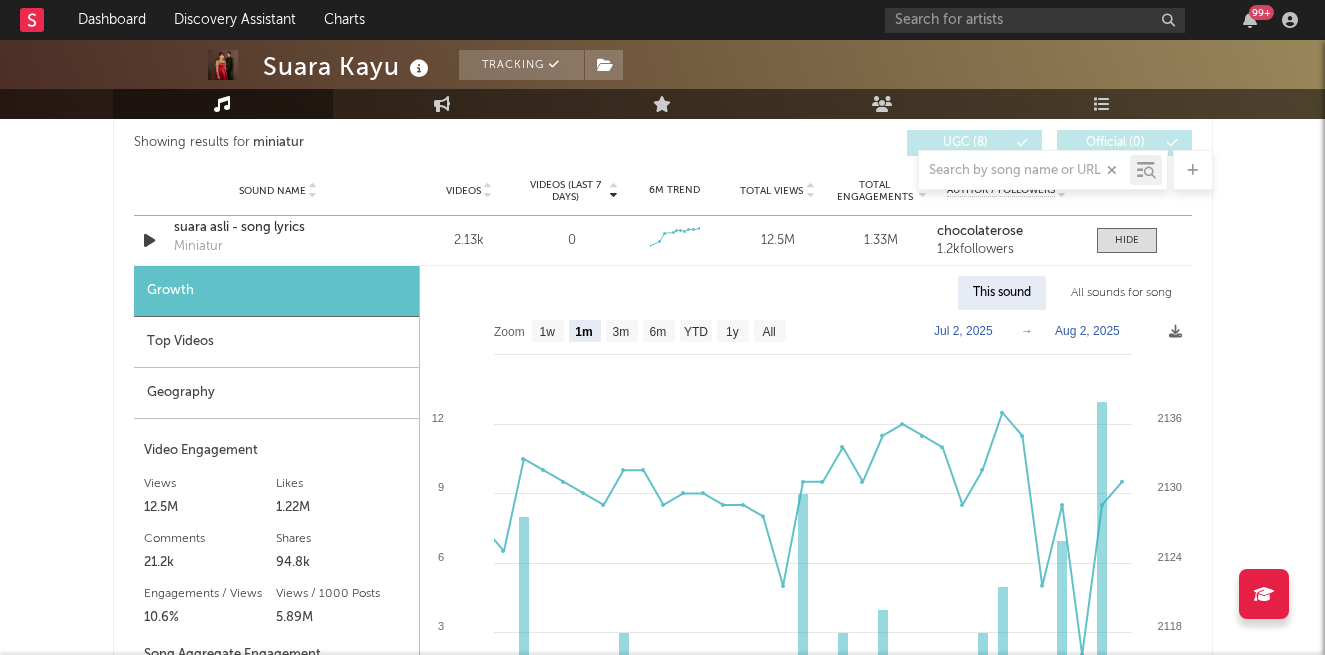 select on "6m" 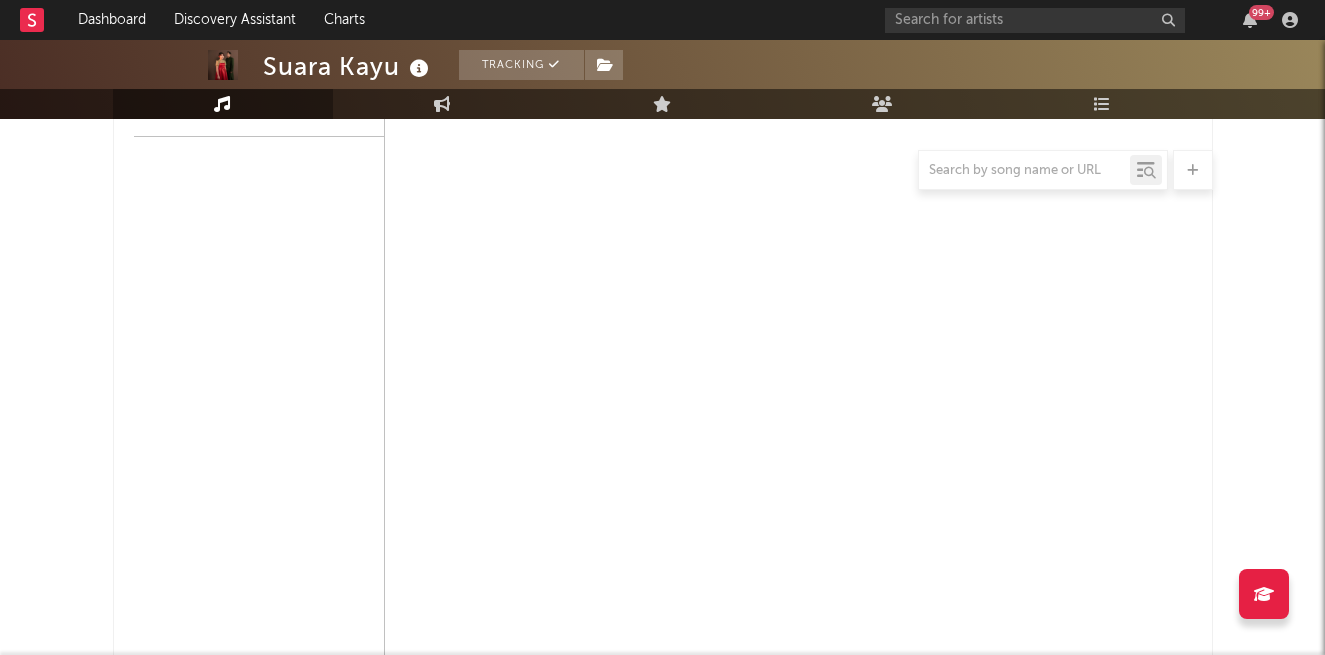 scroll, scrollTop: 5219, scrollLeft: 0, axis: vertical 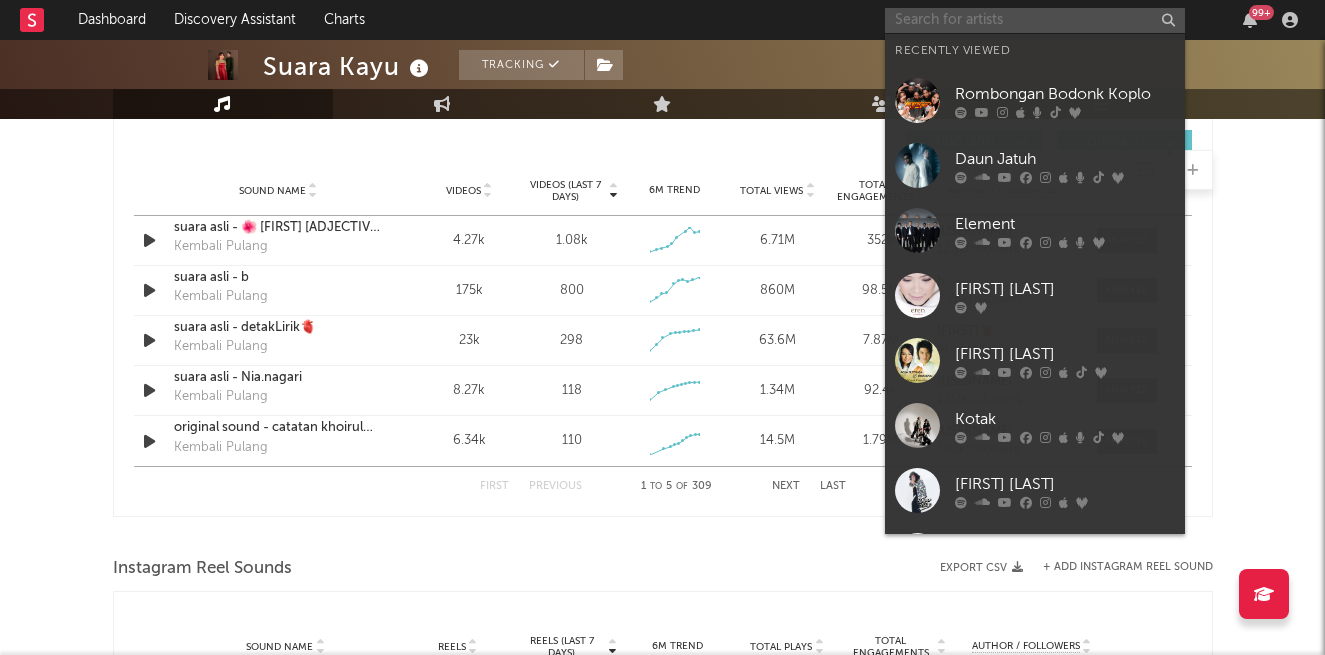 click at bounding box center (1035, 20) 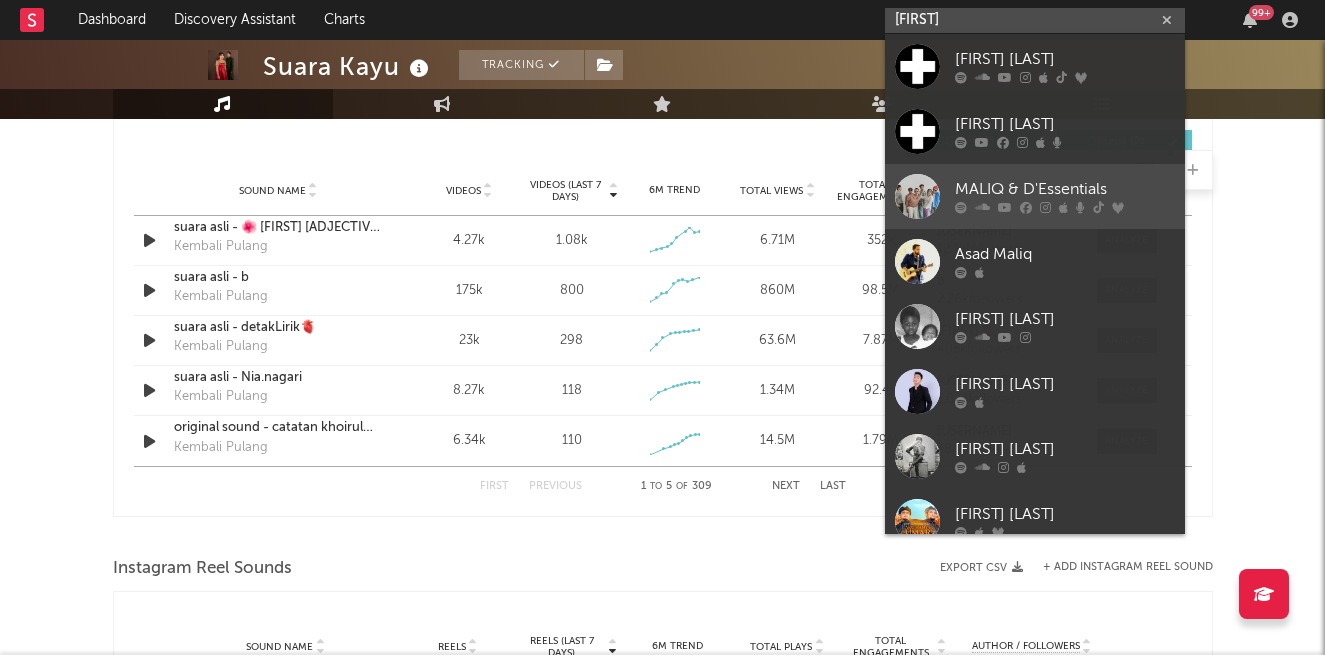 type on "[FIRST]" 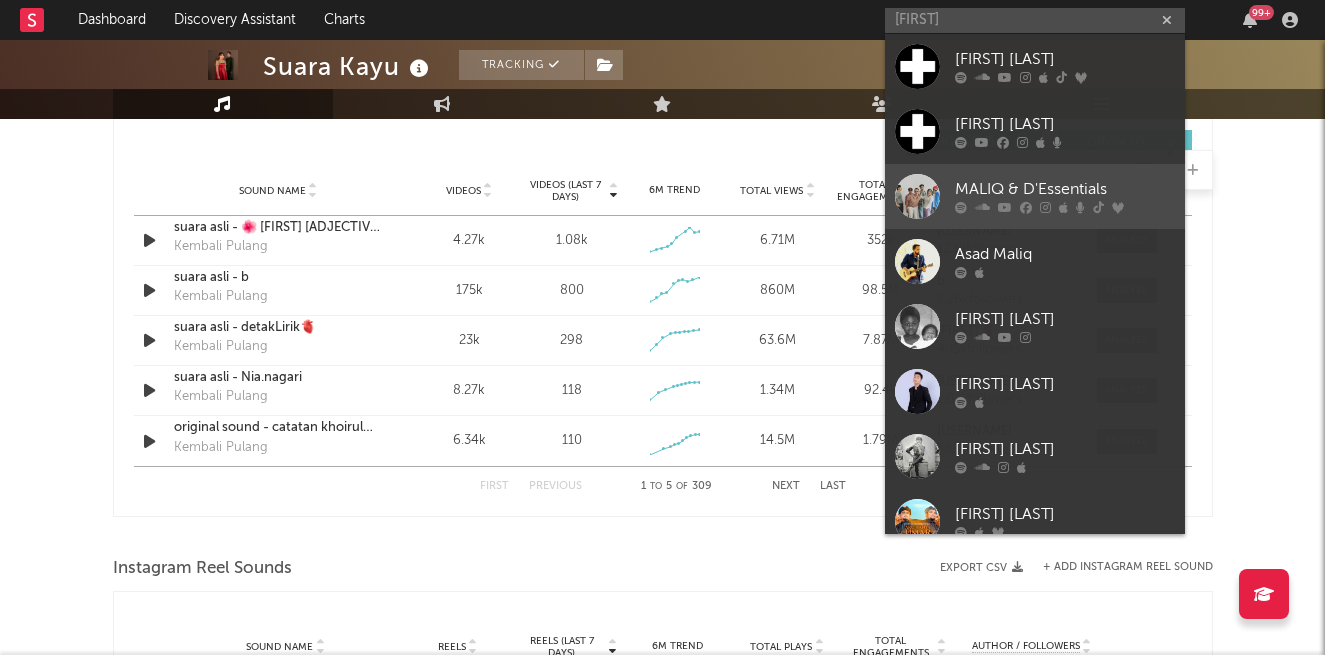 click on "MALIQ & D'Essentials" at bounding box center (1065, 190) 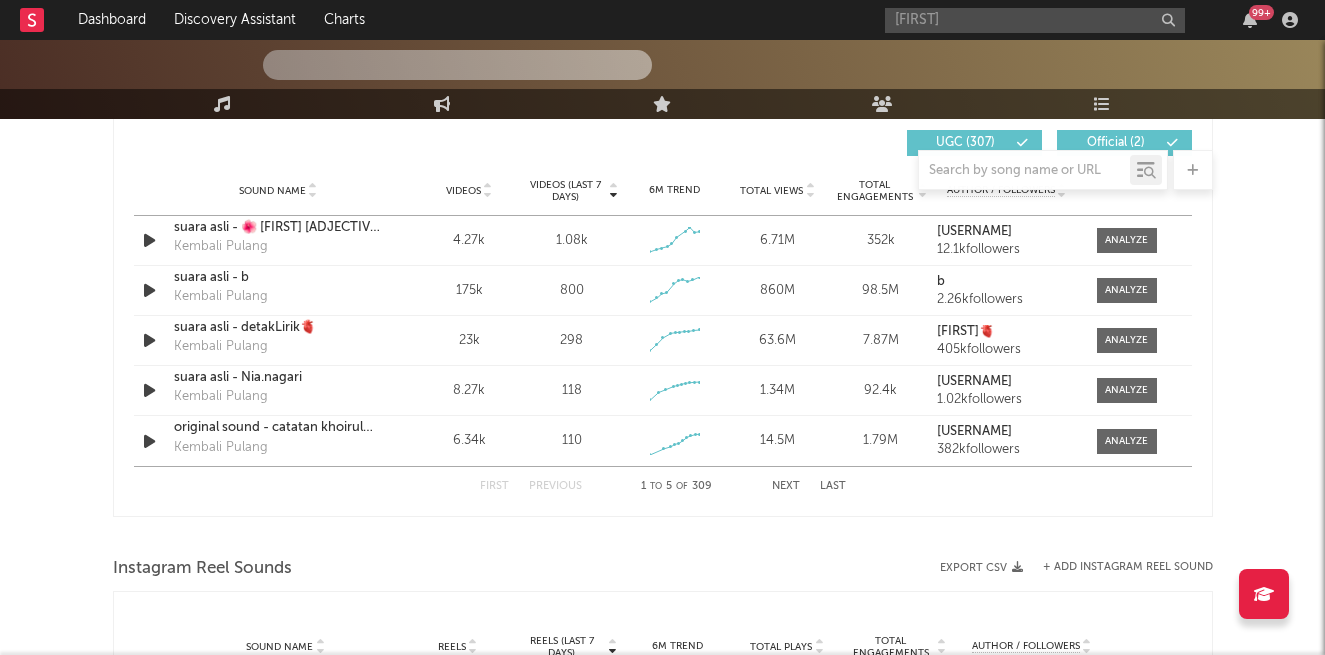 type 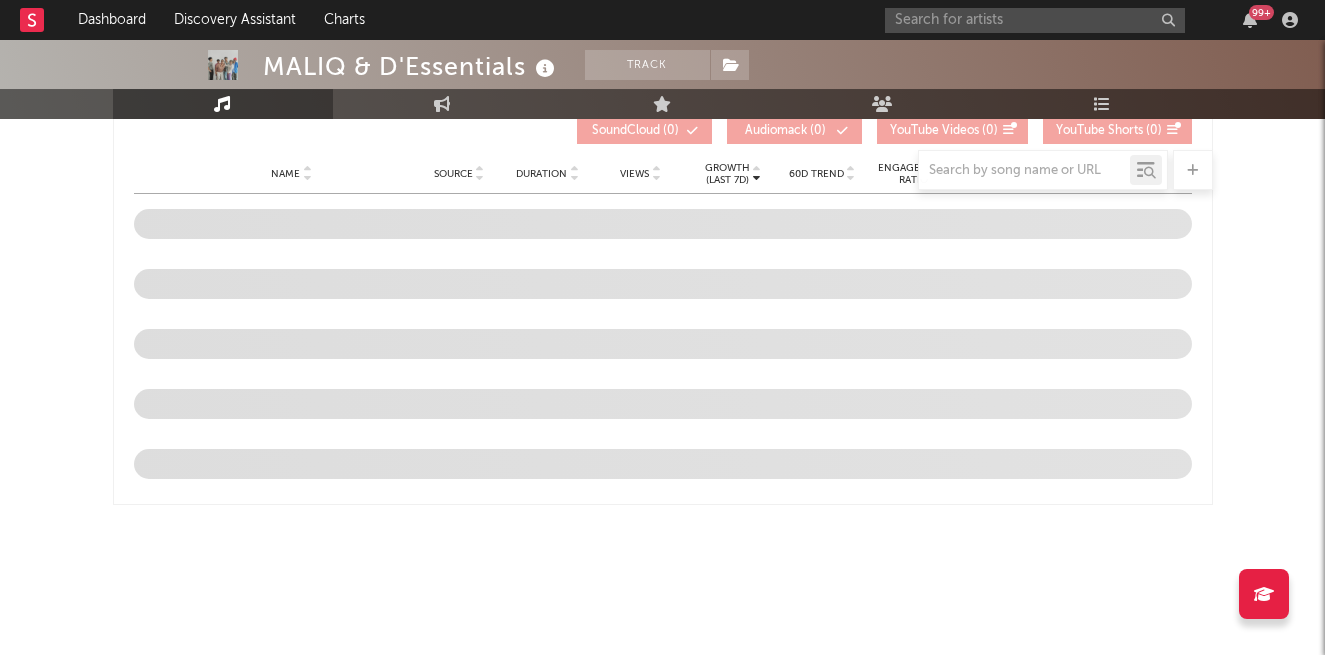 scroll, scrollTop: 2088, scrollLeft: 0, axis: vertical 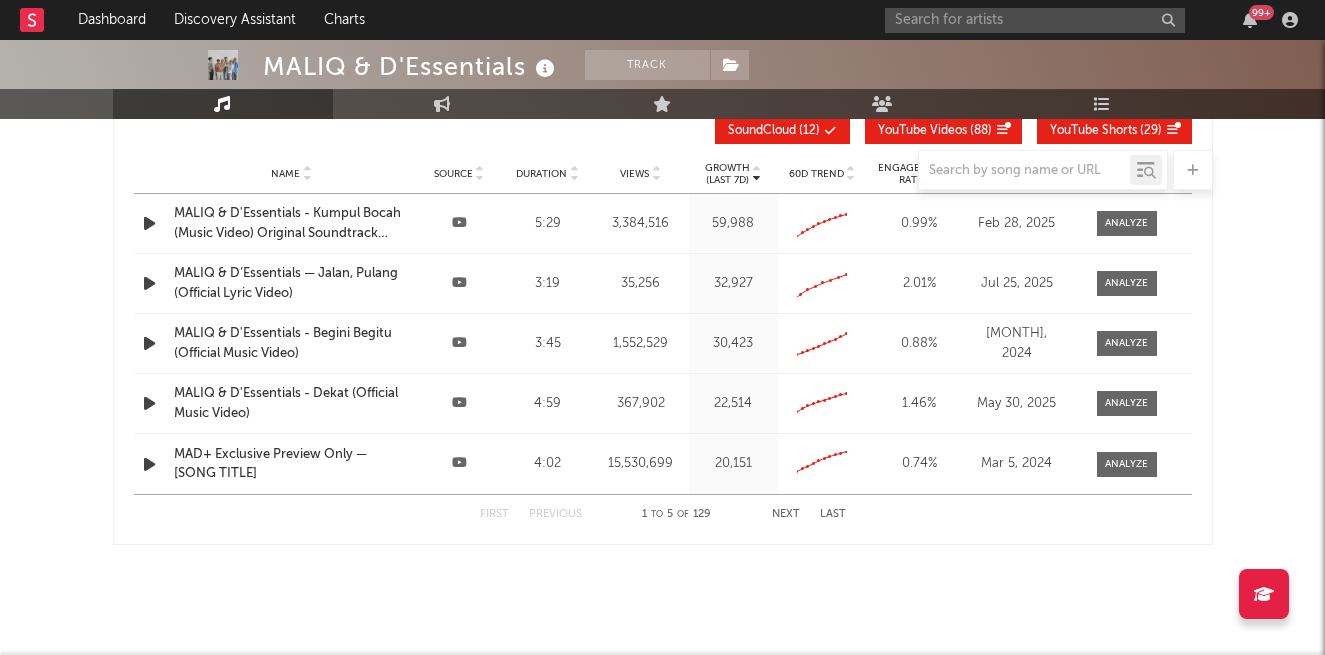 select on "6m" 